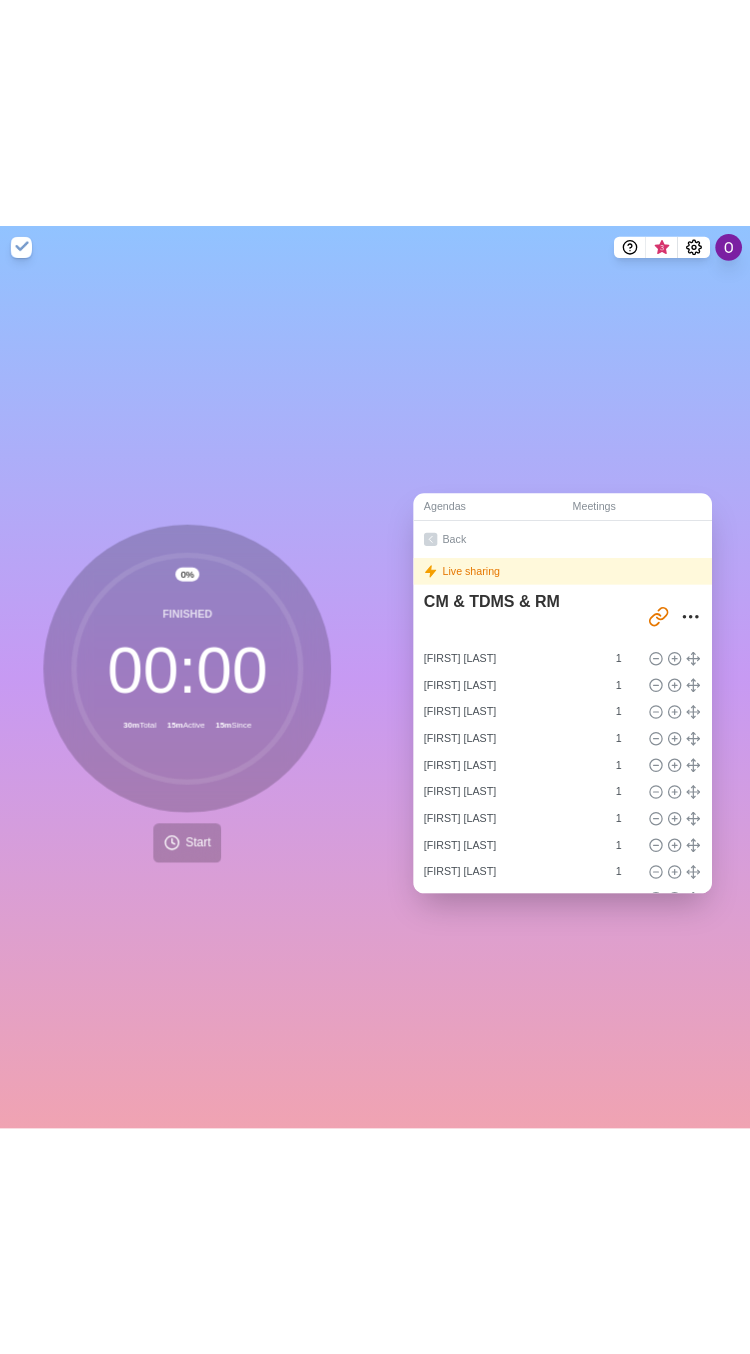 scroll, scrollTop: 0, scrollLeft: 0, axis: both 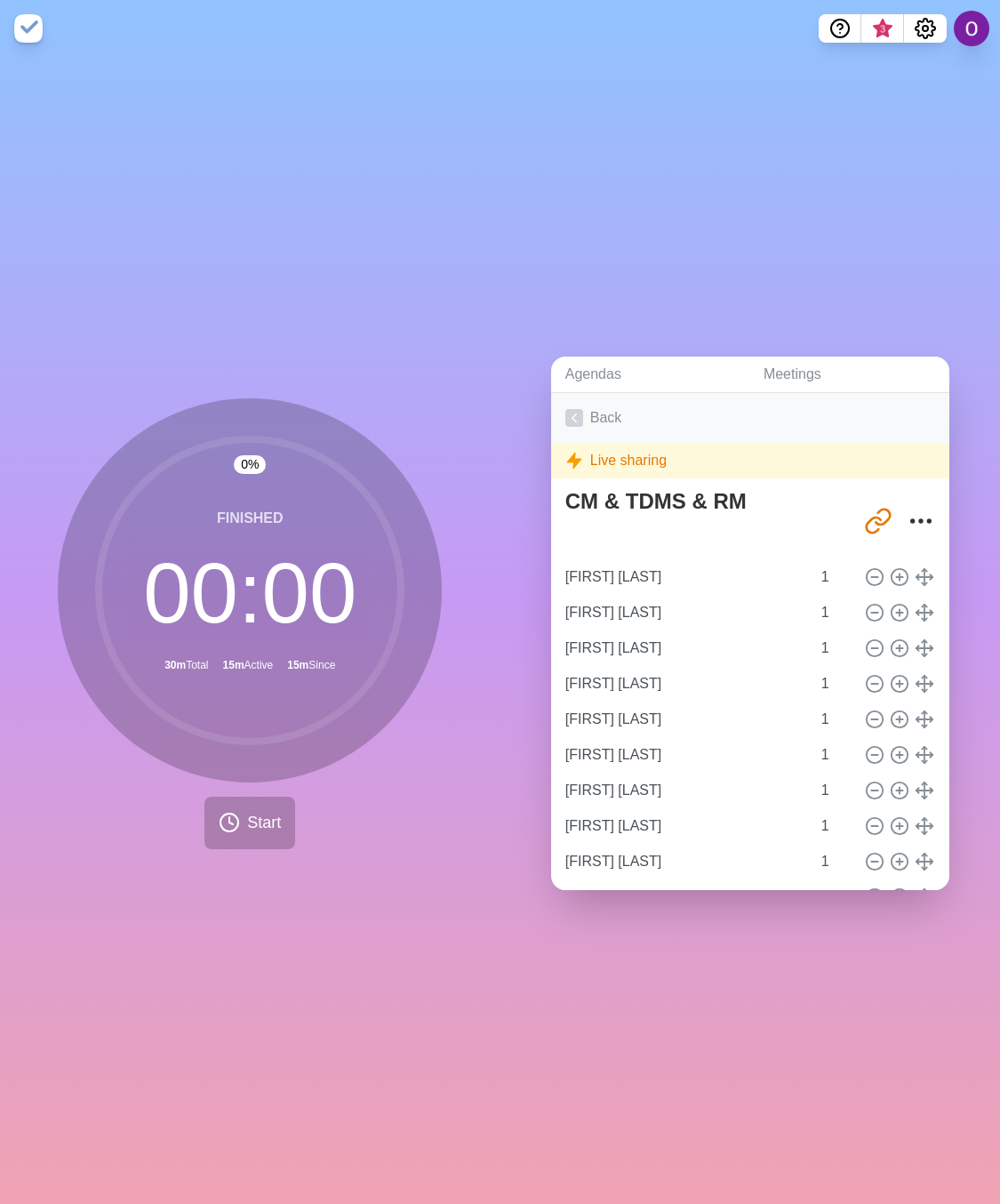 click 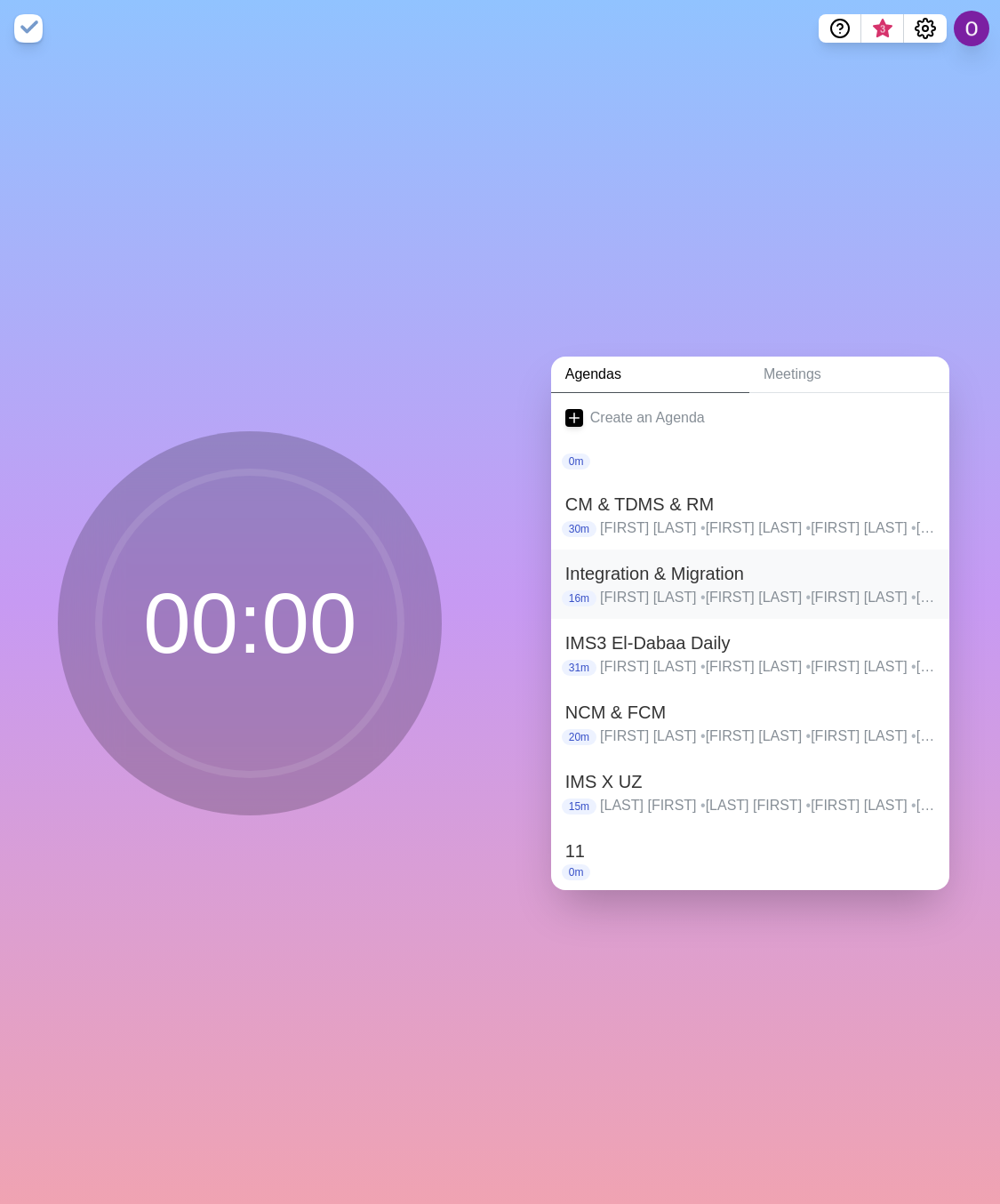 click on "Integration & Migration" at bounding box center [750, 574] 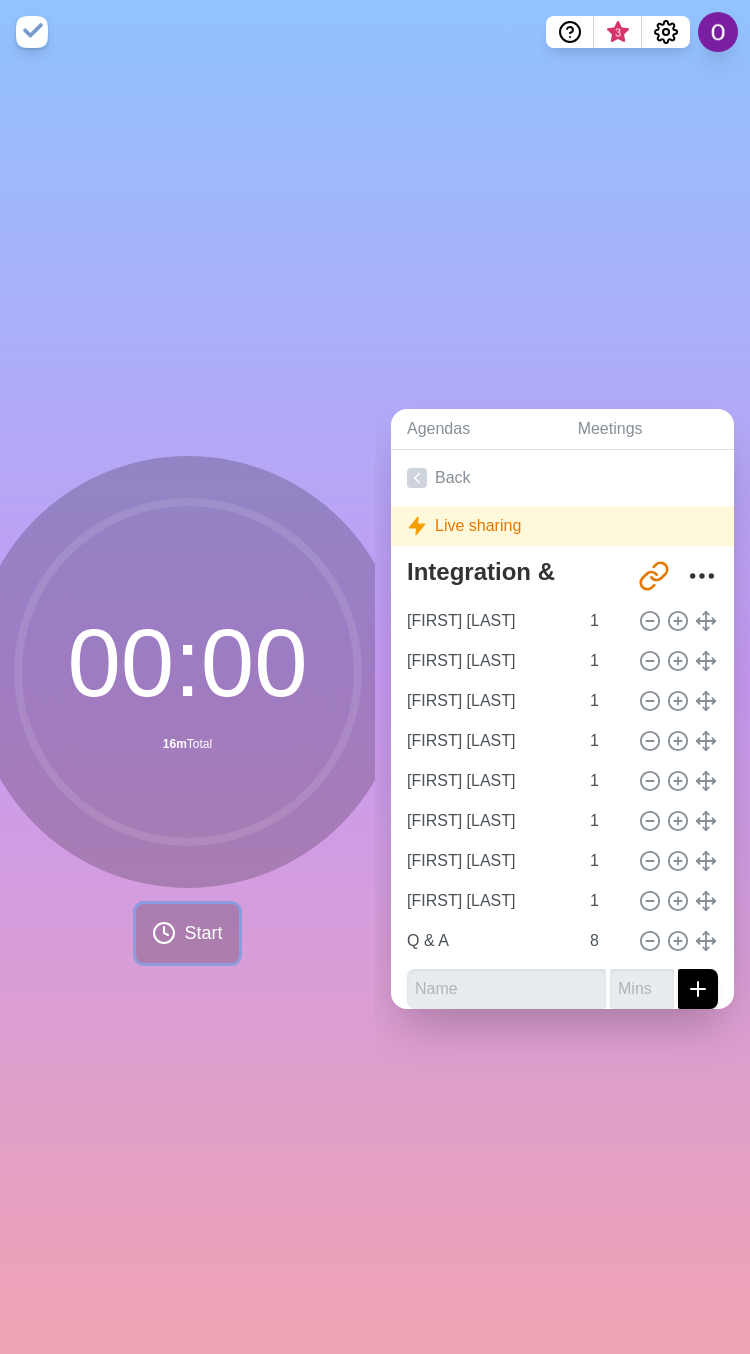click on "Start" at bounding box center [203, 933] 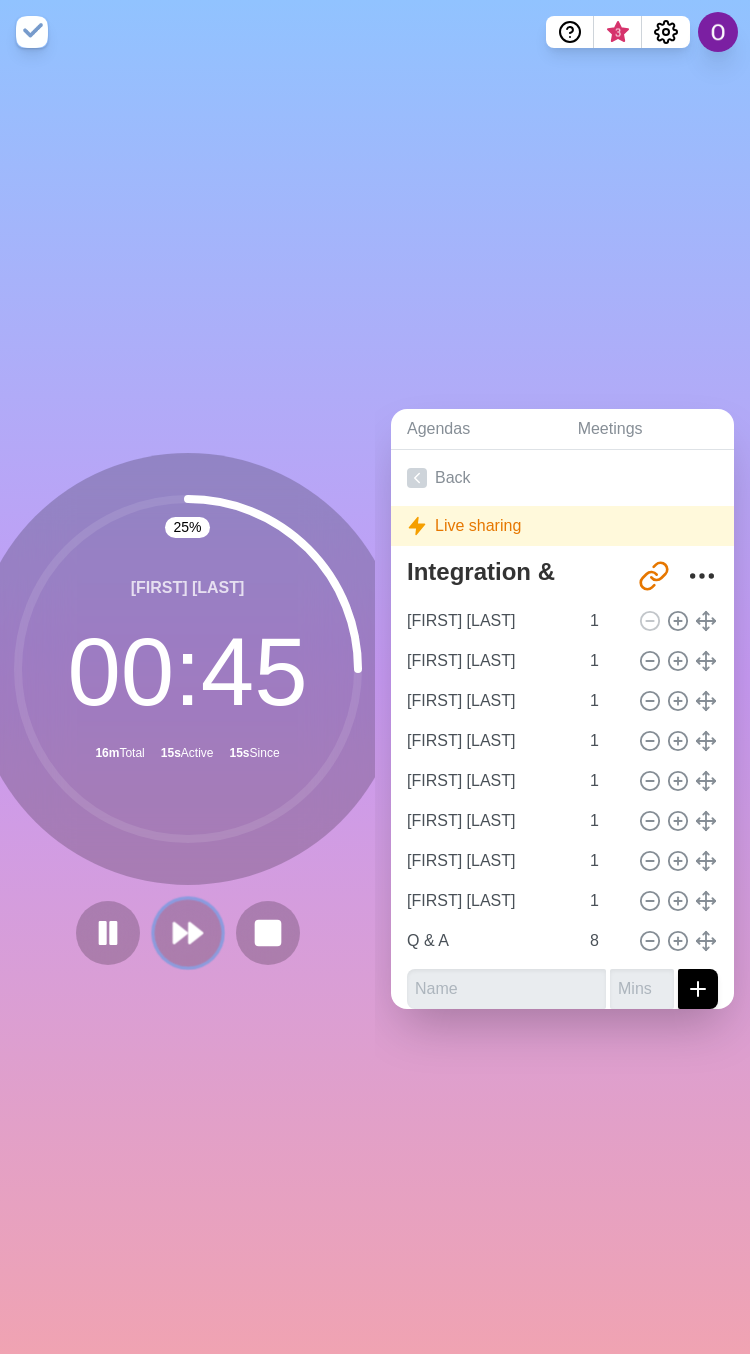 click at bounding box center [187, 932] 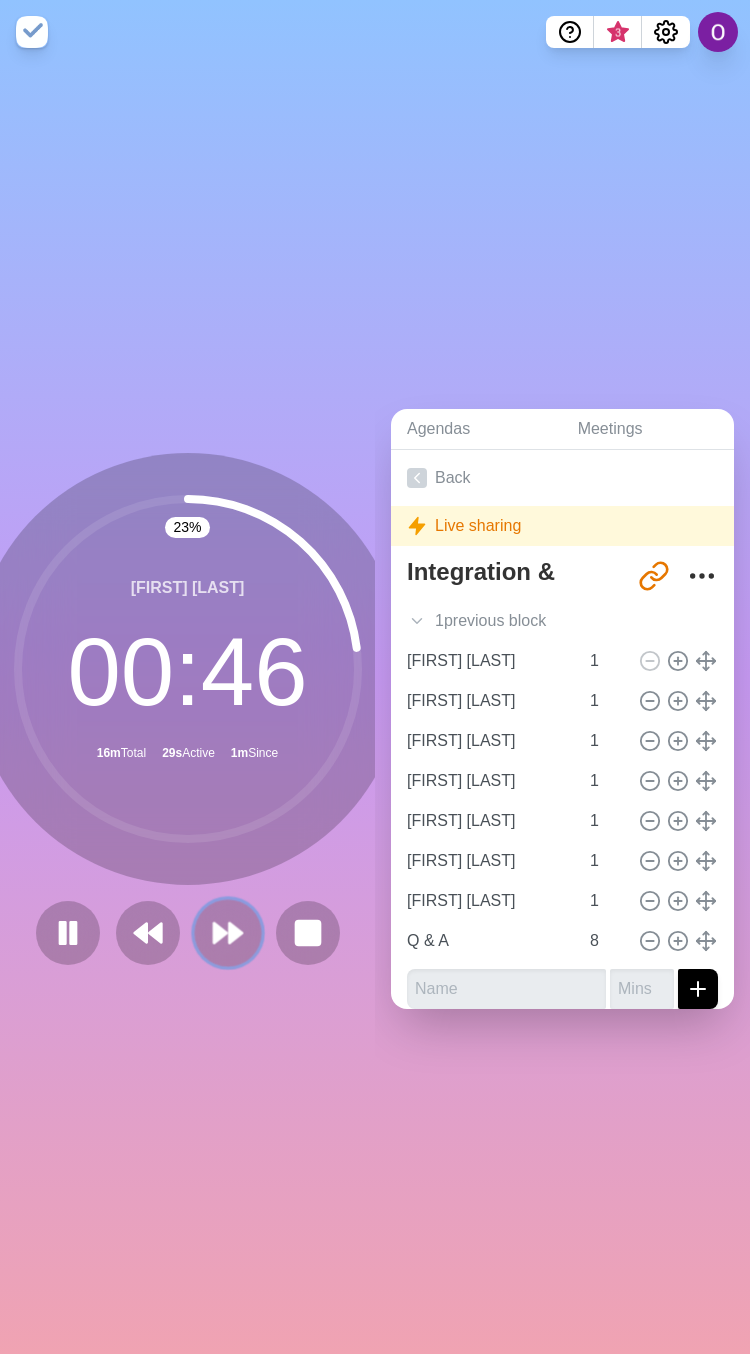 click 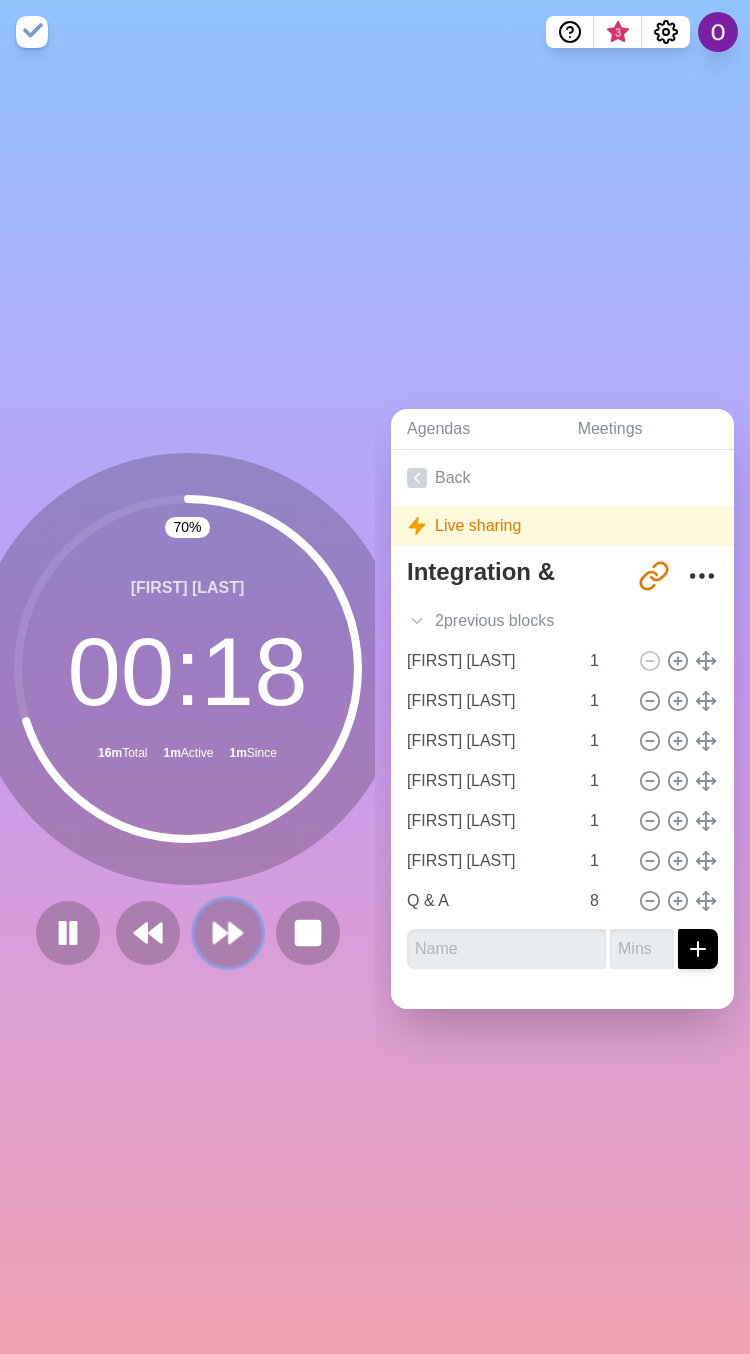 click 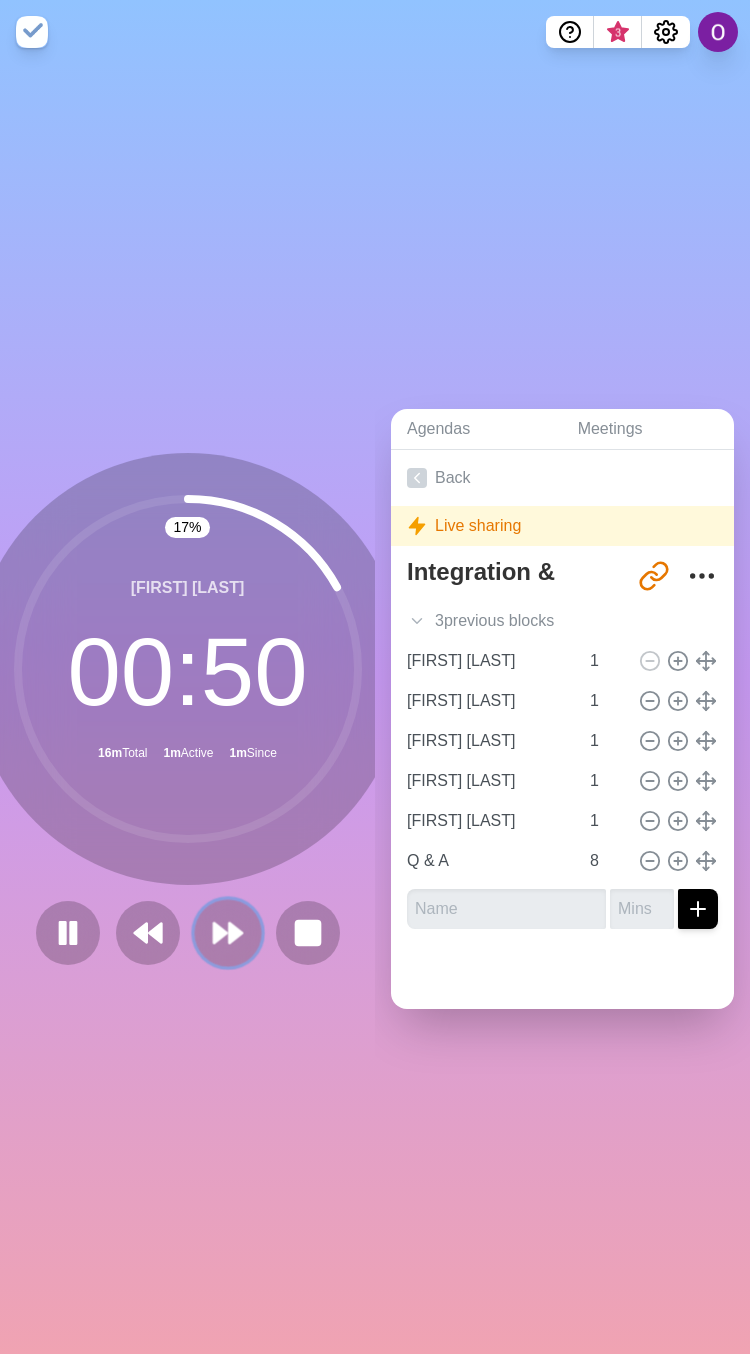 click 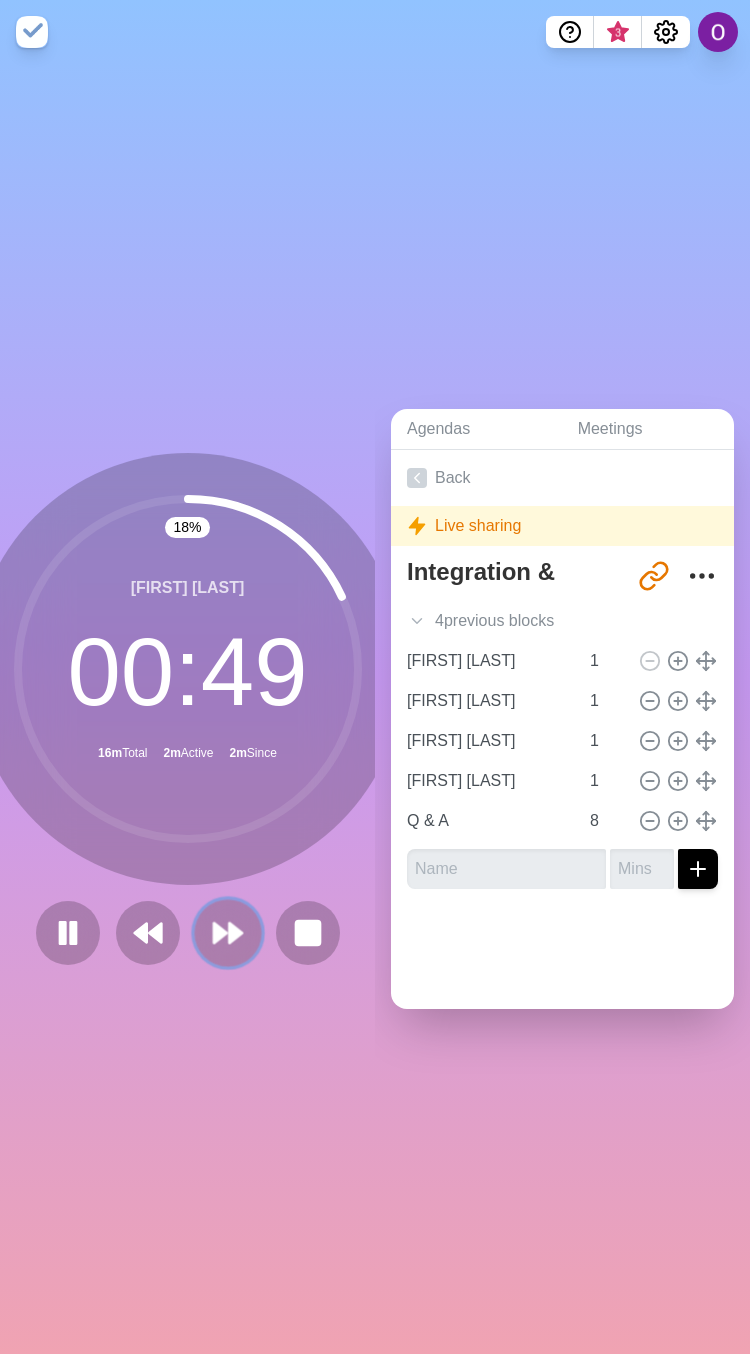 click at bounding box center [227, 932] 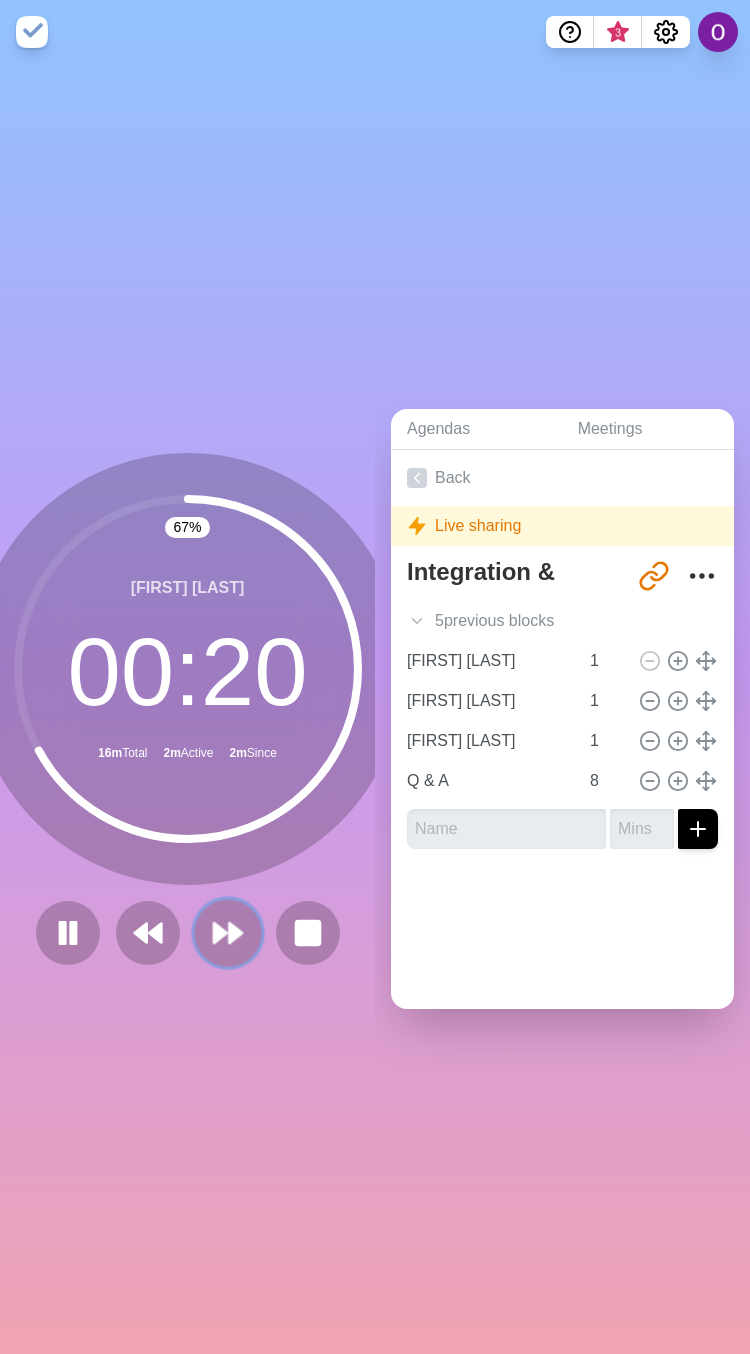 click 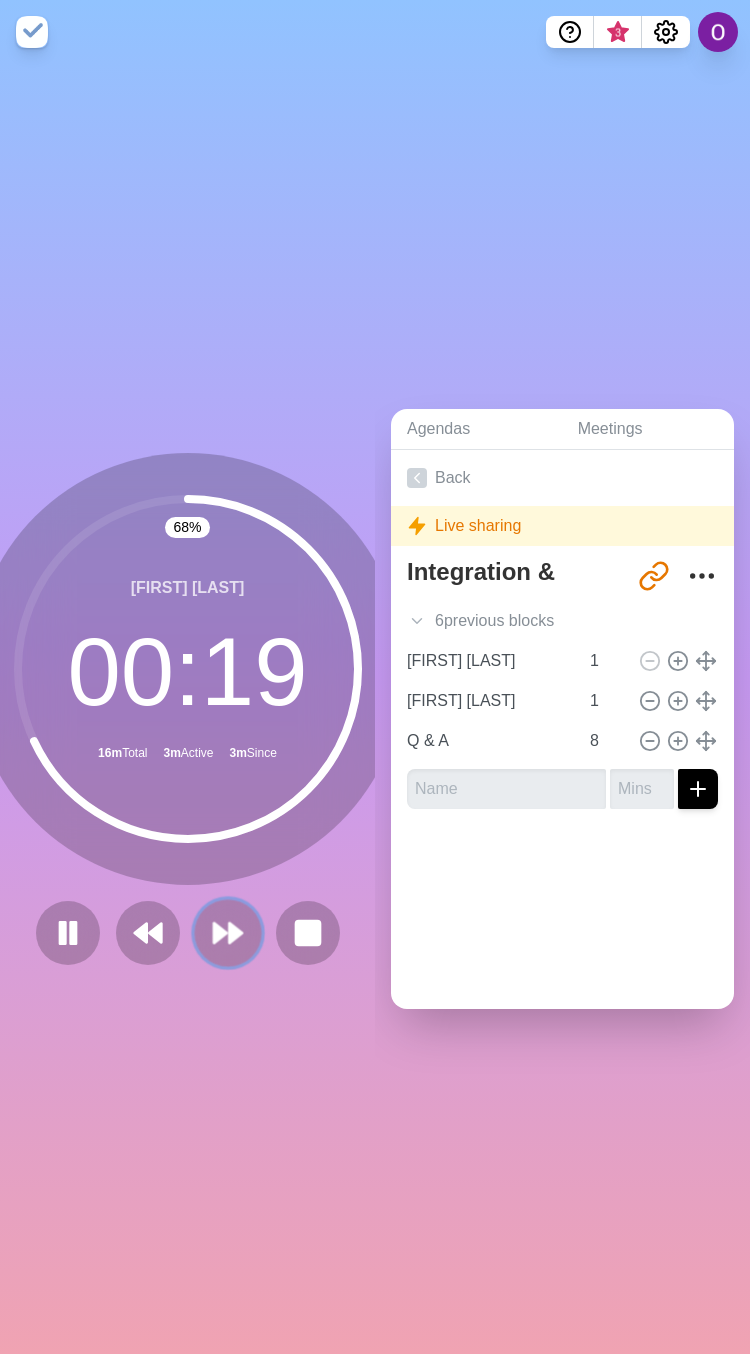 click 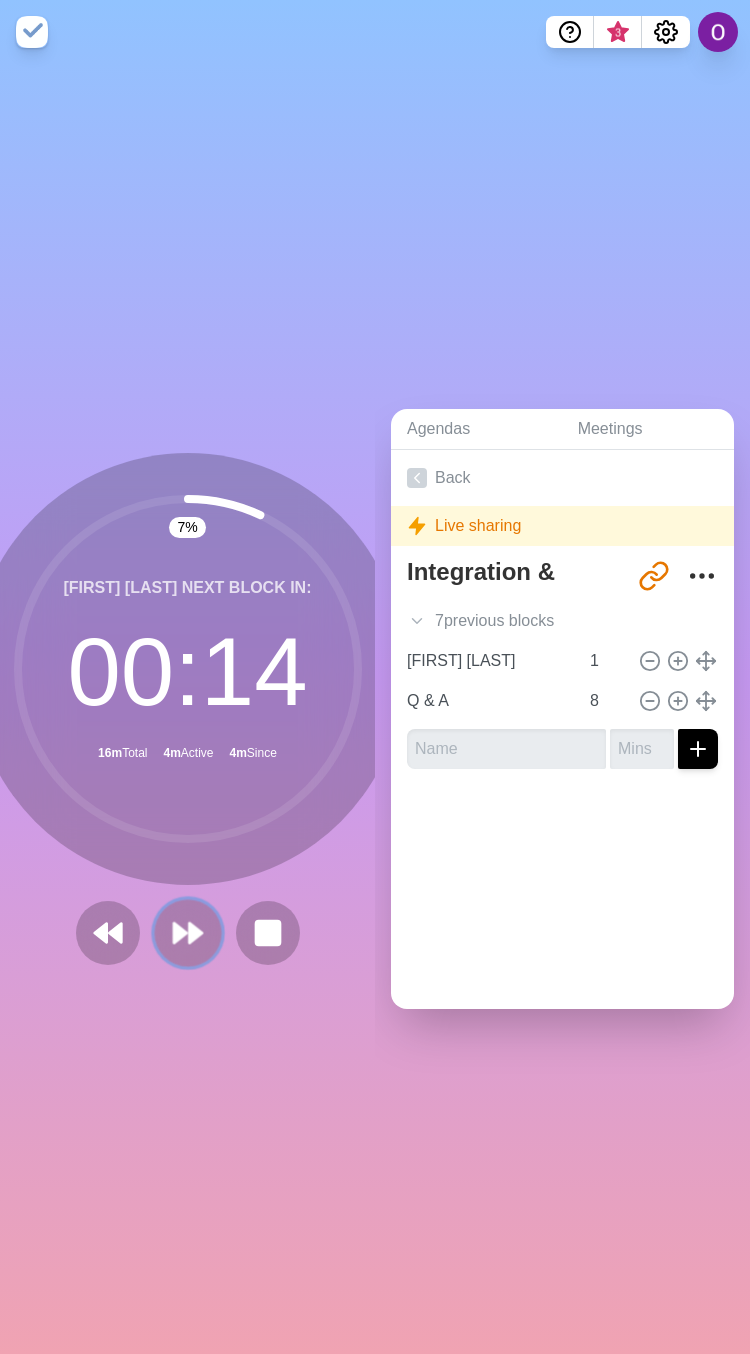 click 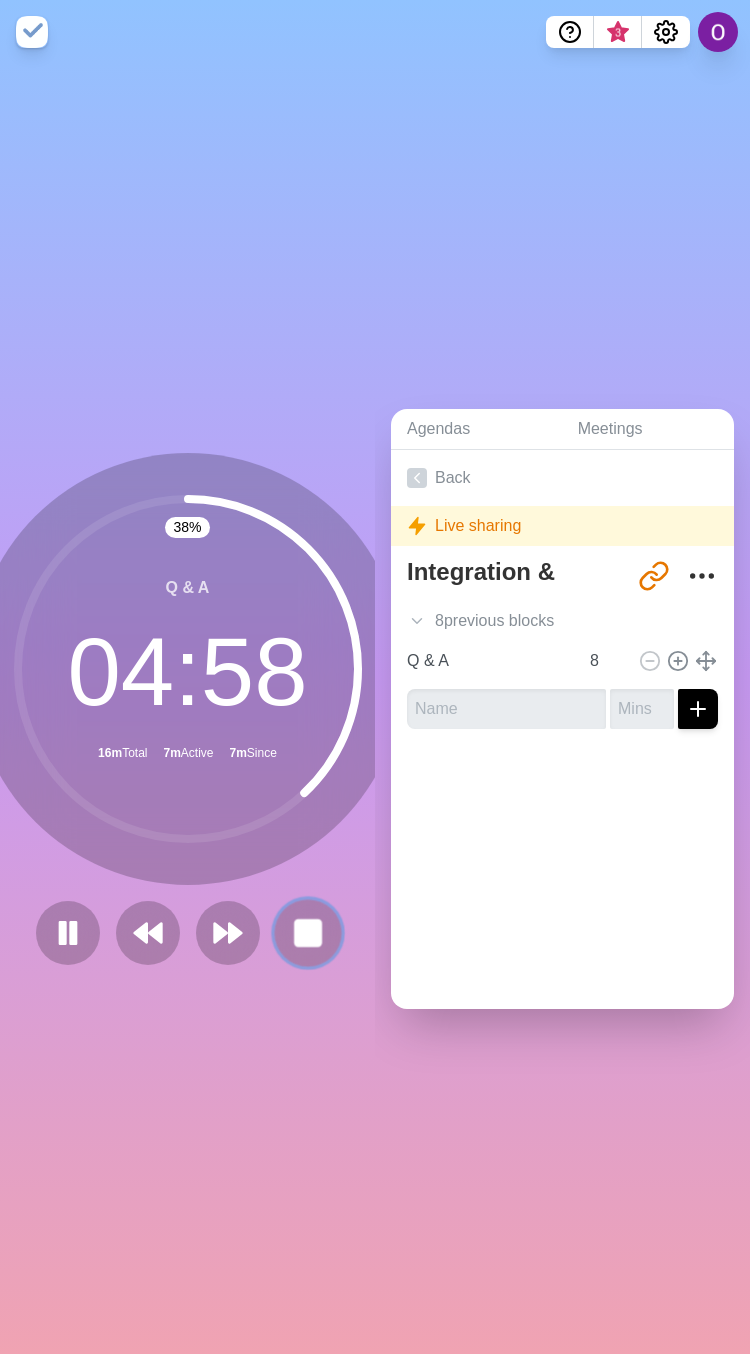 click 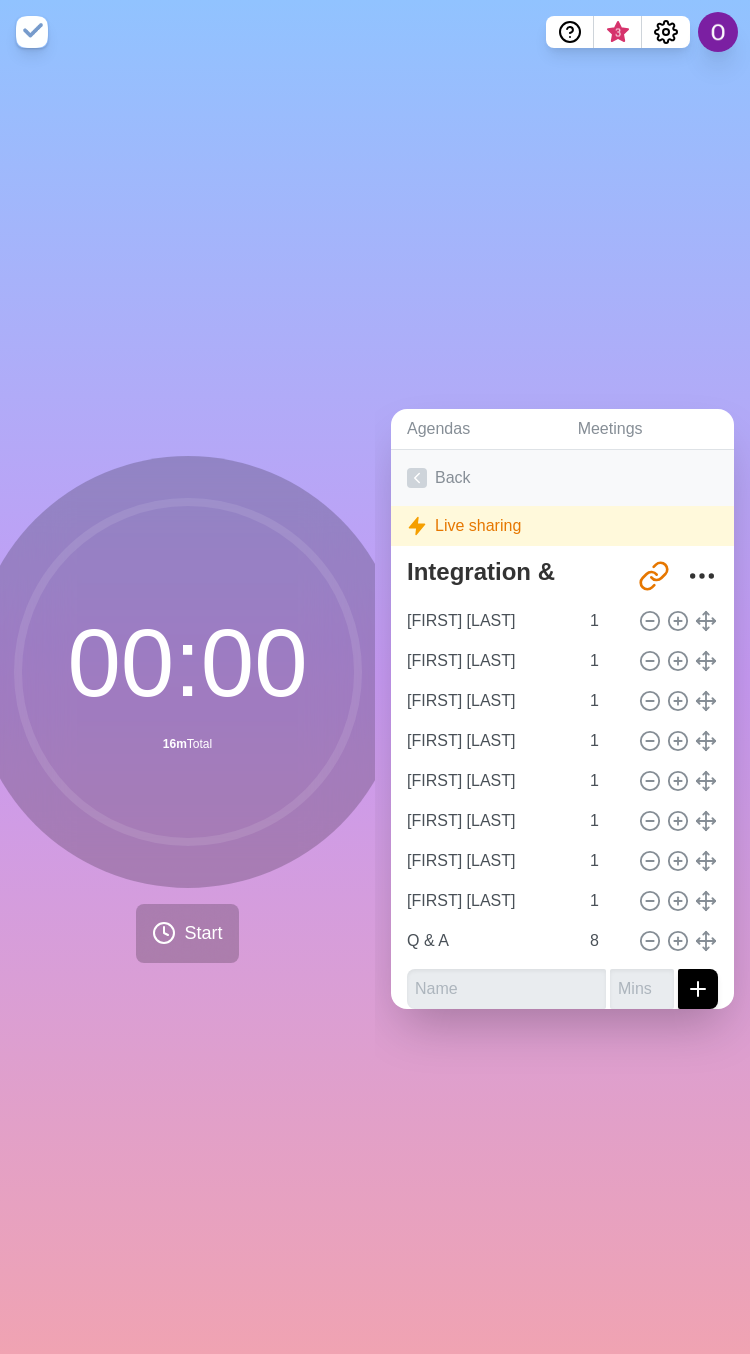 click 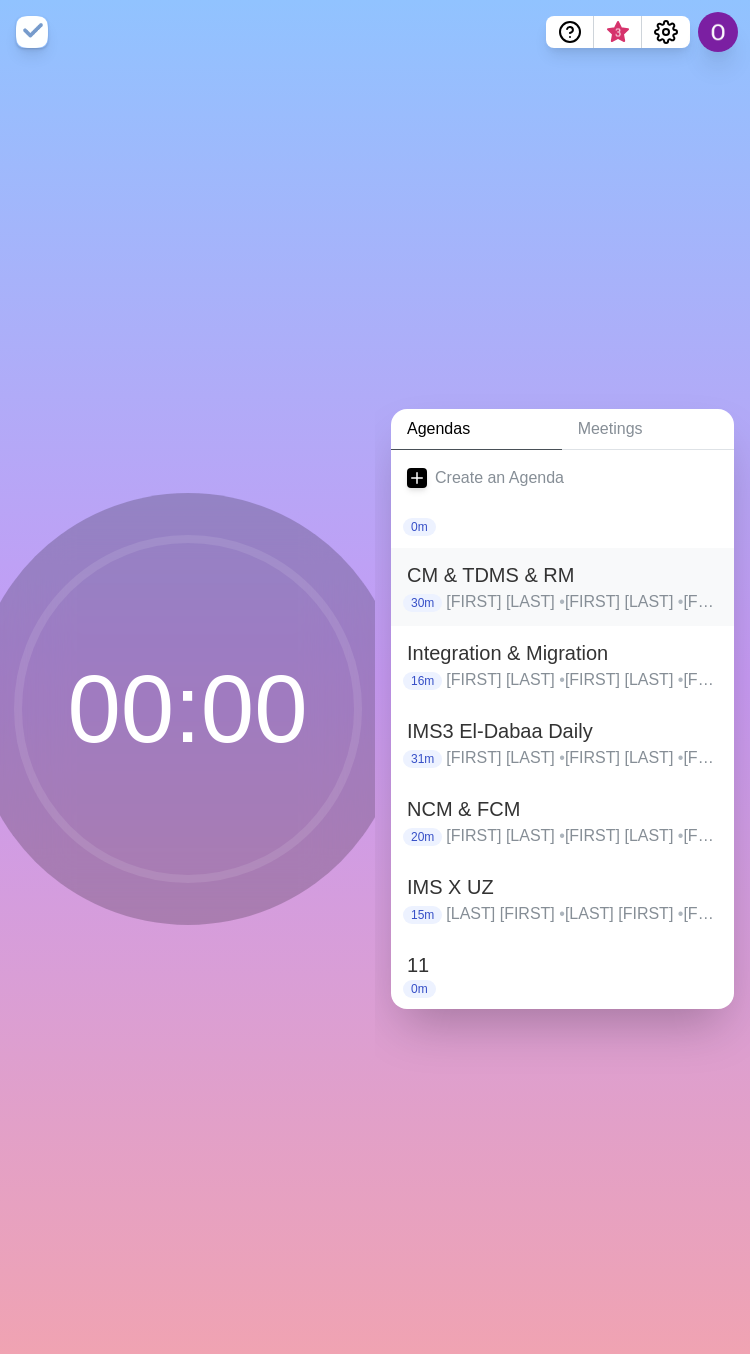 click on "[FIRST] [LAST]   •  [FIRST] [LAST]   •  [FIRST] [LAST]   •  [FIRST] [LAST]   •  [FIRST] [LAST]   •  [FIRST] [LAST]   •  [FIRST] [LAST]   •  [FIRST] [LAST]   •  [FIRST] [LAST]   •  [FIRST] [LAST]   •  [FIRST] [LAST]   •  [FIRST] [LAST]   •  [FIRST] [LAST]   •  [FIRST] [LAST]   •  [FIRST] [LAST]   •  [FIRST] [LAST]   •  [FIRST] [LAST]   •  [FIRST] [LAST]   •  [FIRST] [LAST]   •  [FIRST] [LAST]   •  [FIRST] [LAST]   •  [FIRST] [LAST]   •  [FIRST] [LAST]   •  [FIRST] [LAST]   •  Q & A" at bounding box center (582, 602) 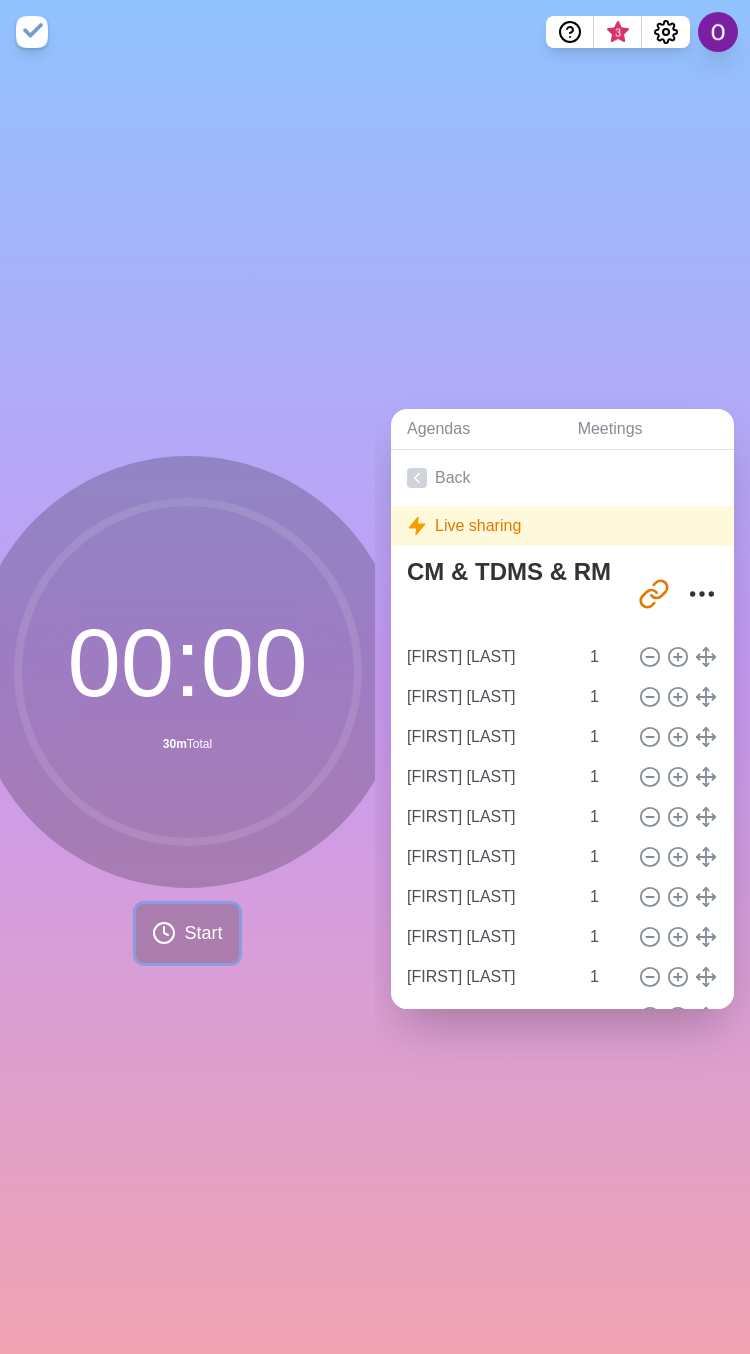 click on "Start" at bounding box center [203, 933] 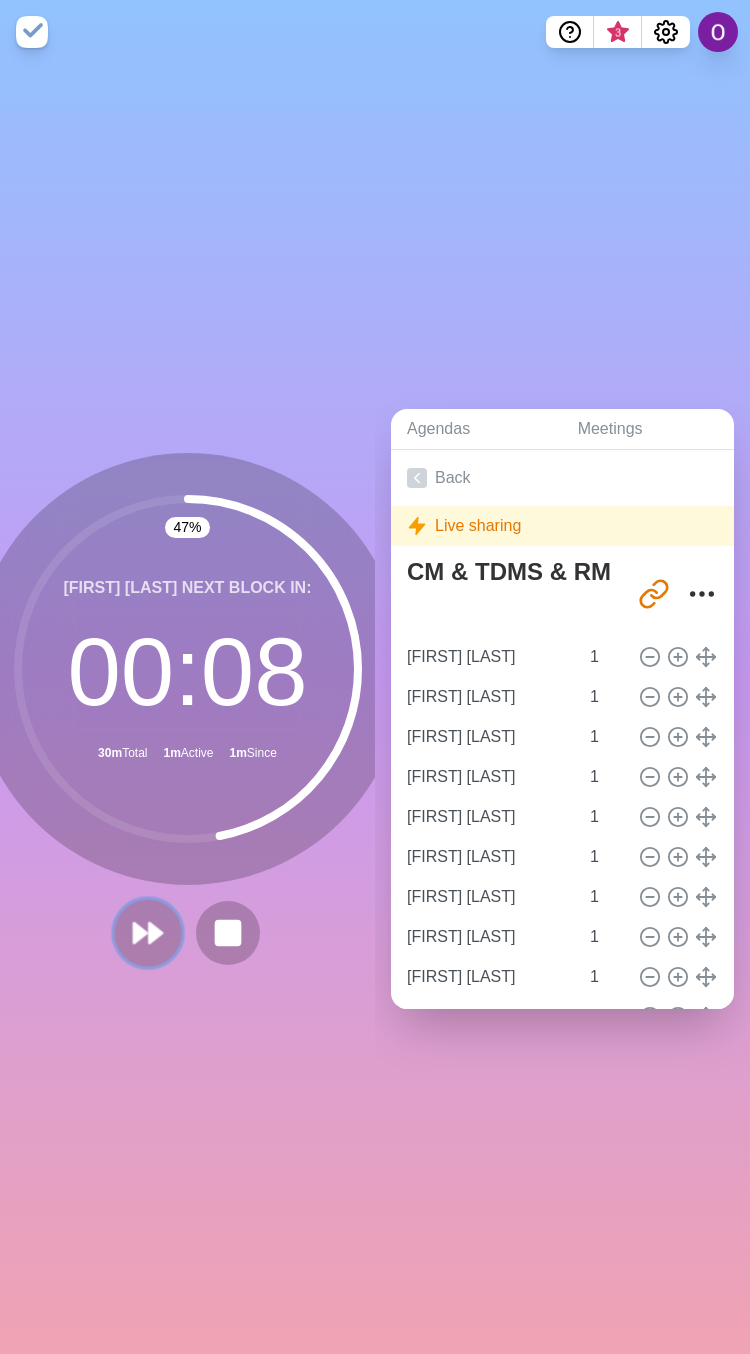 click 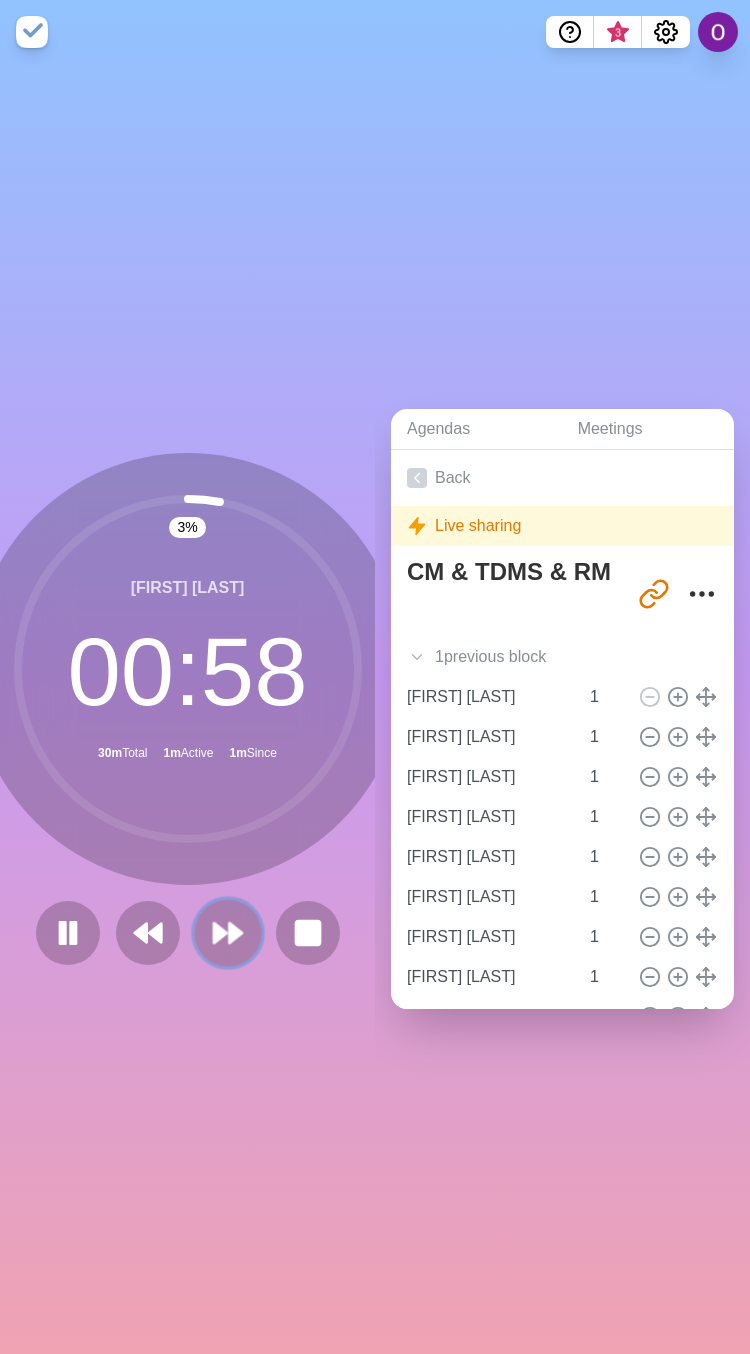 click 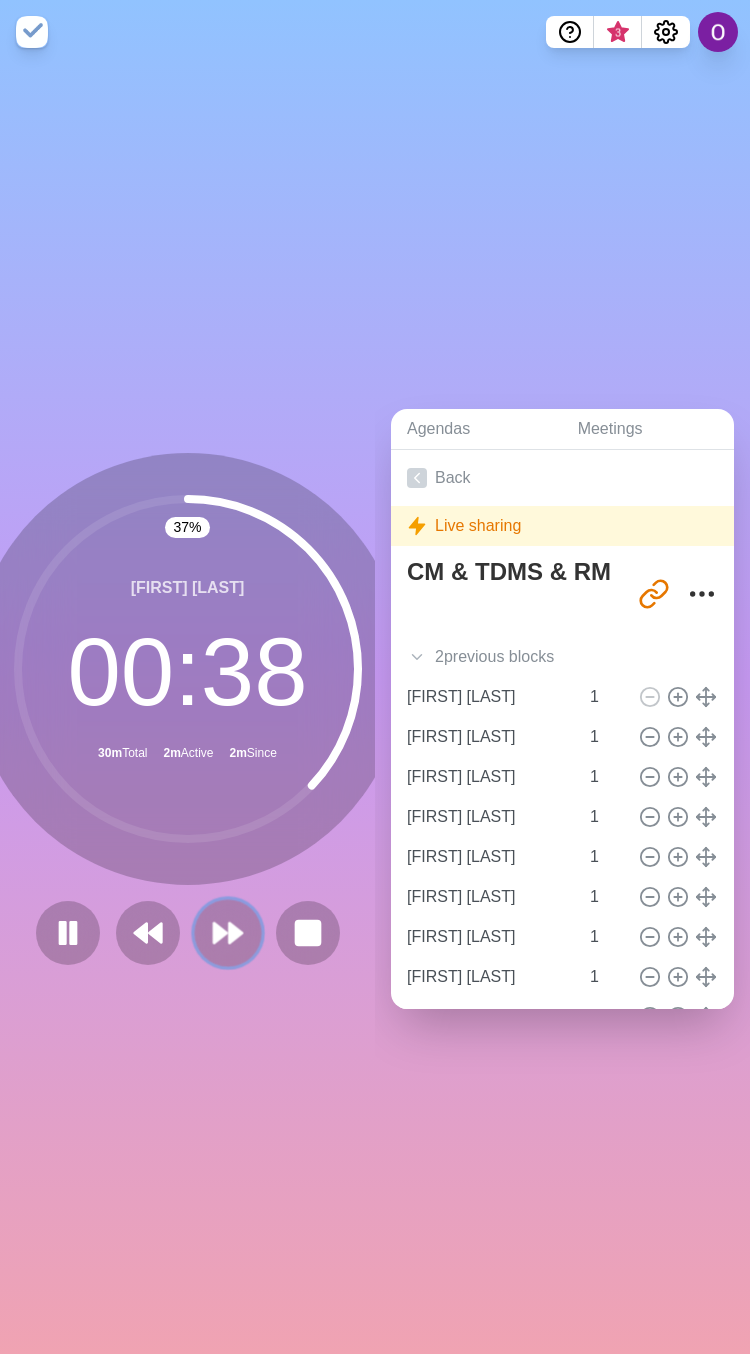 click 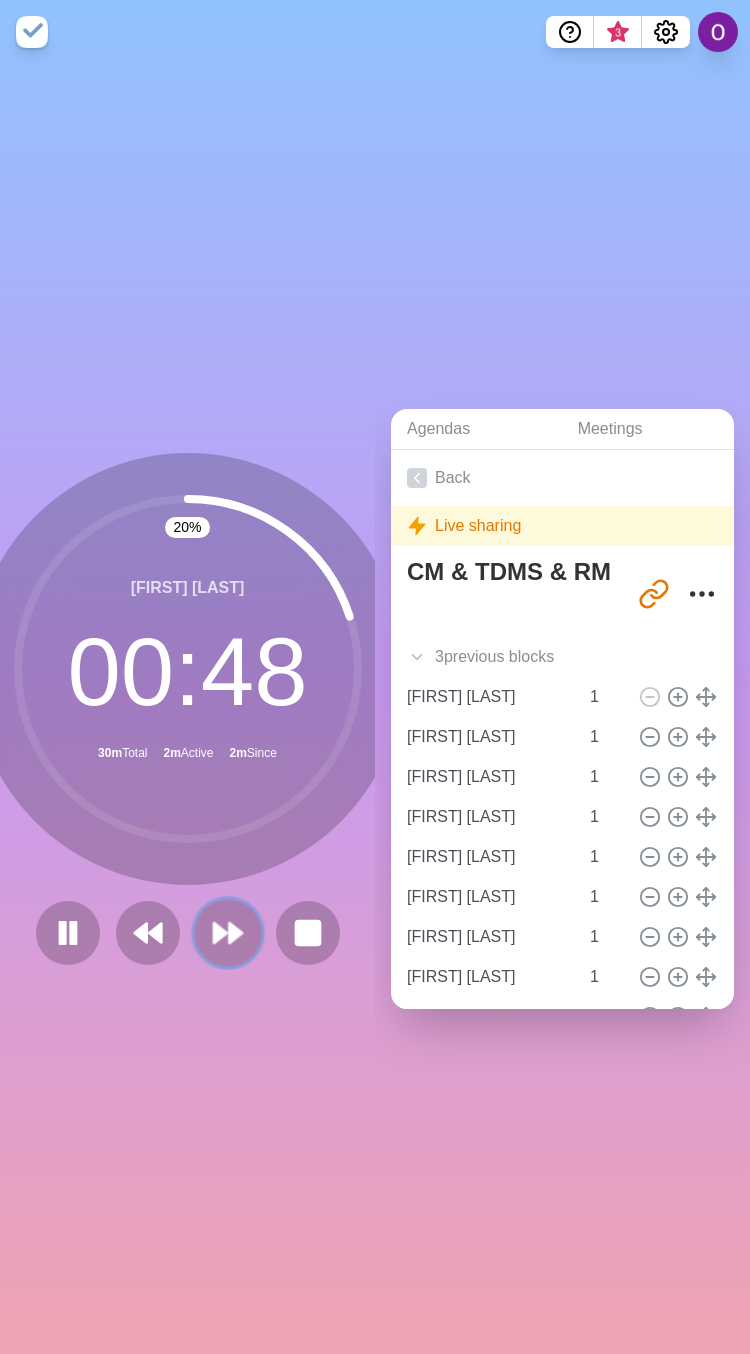 click 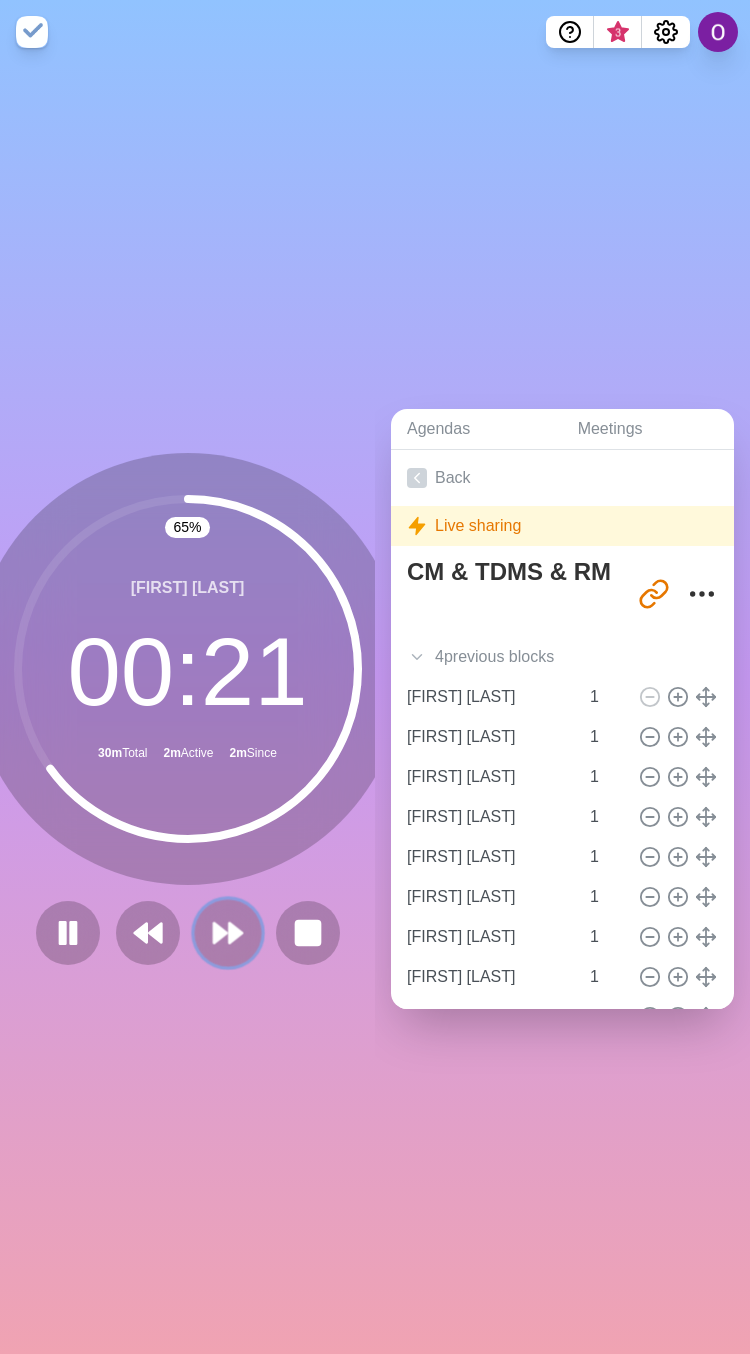 click 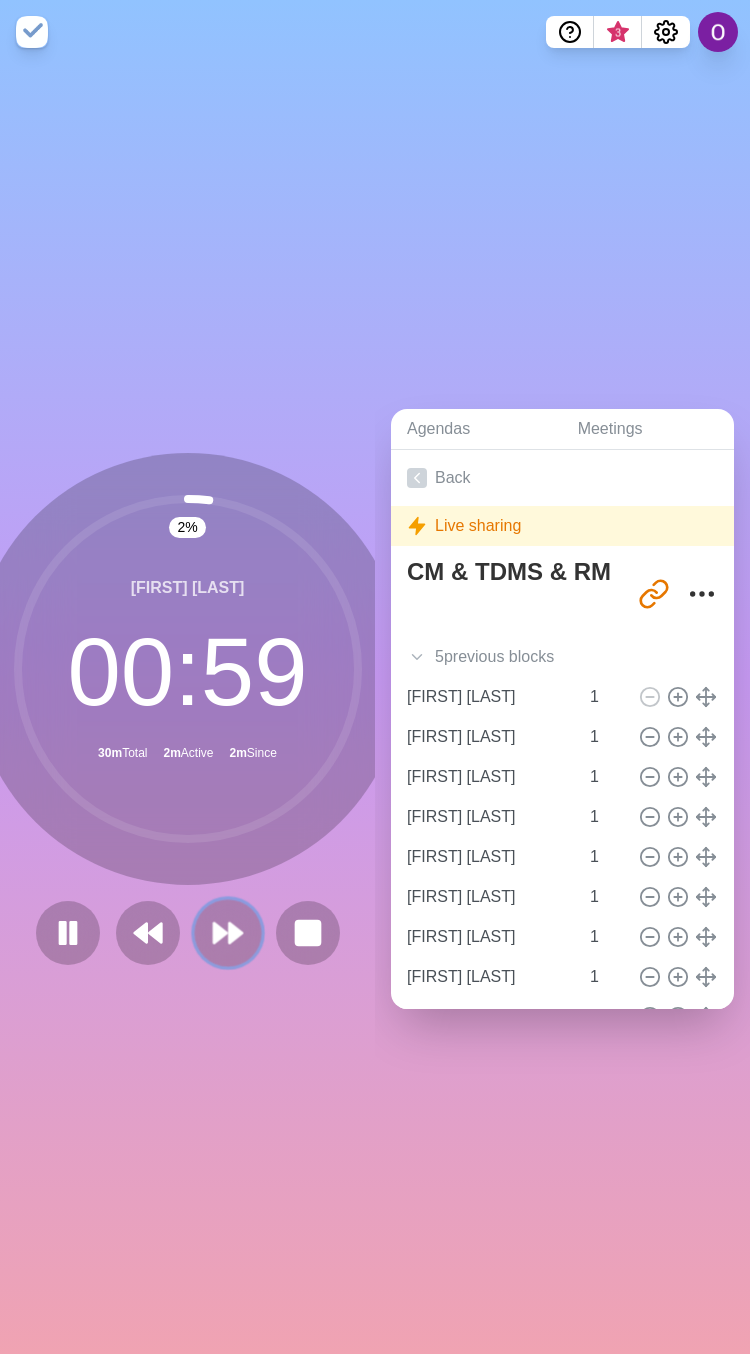 click 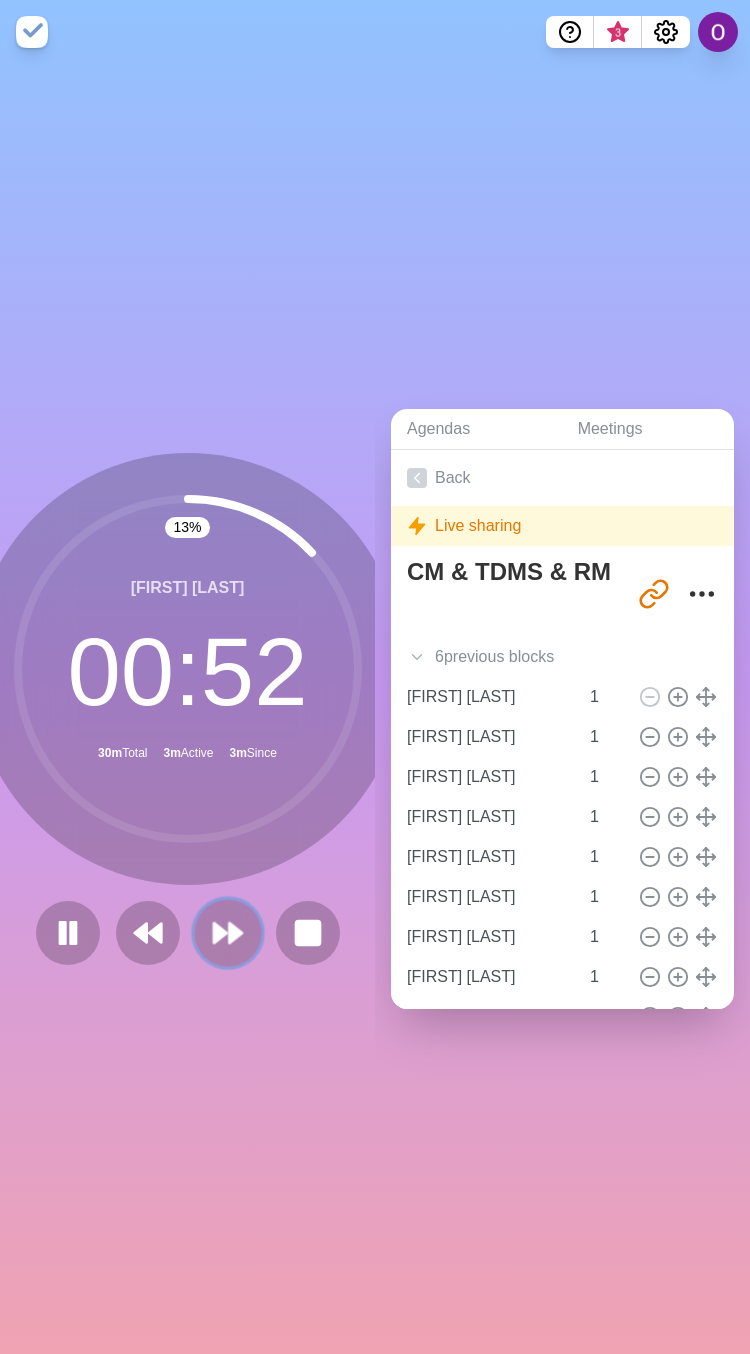click 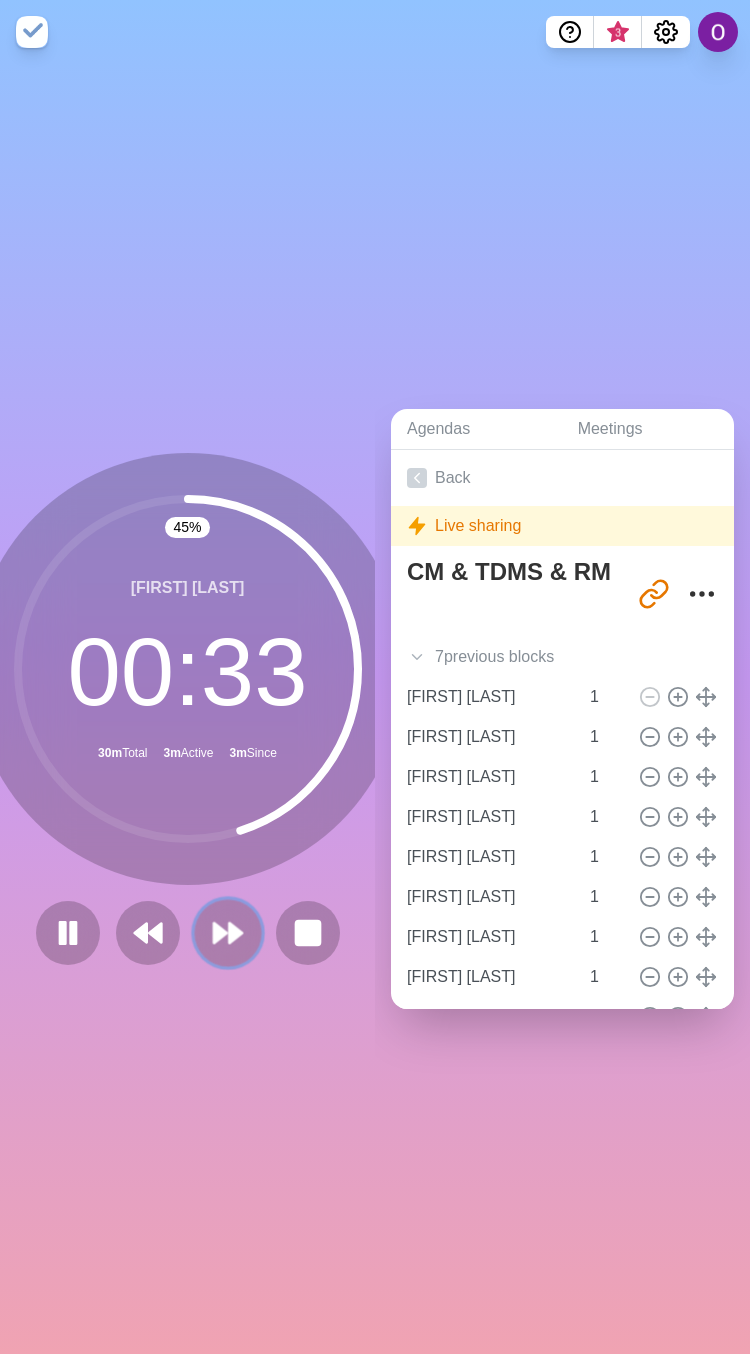 click at bounding box center [227, 932] 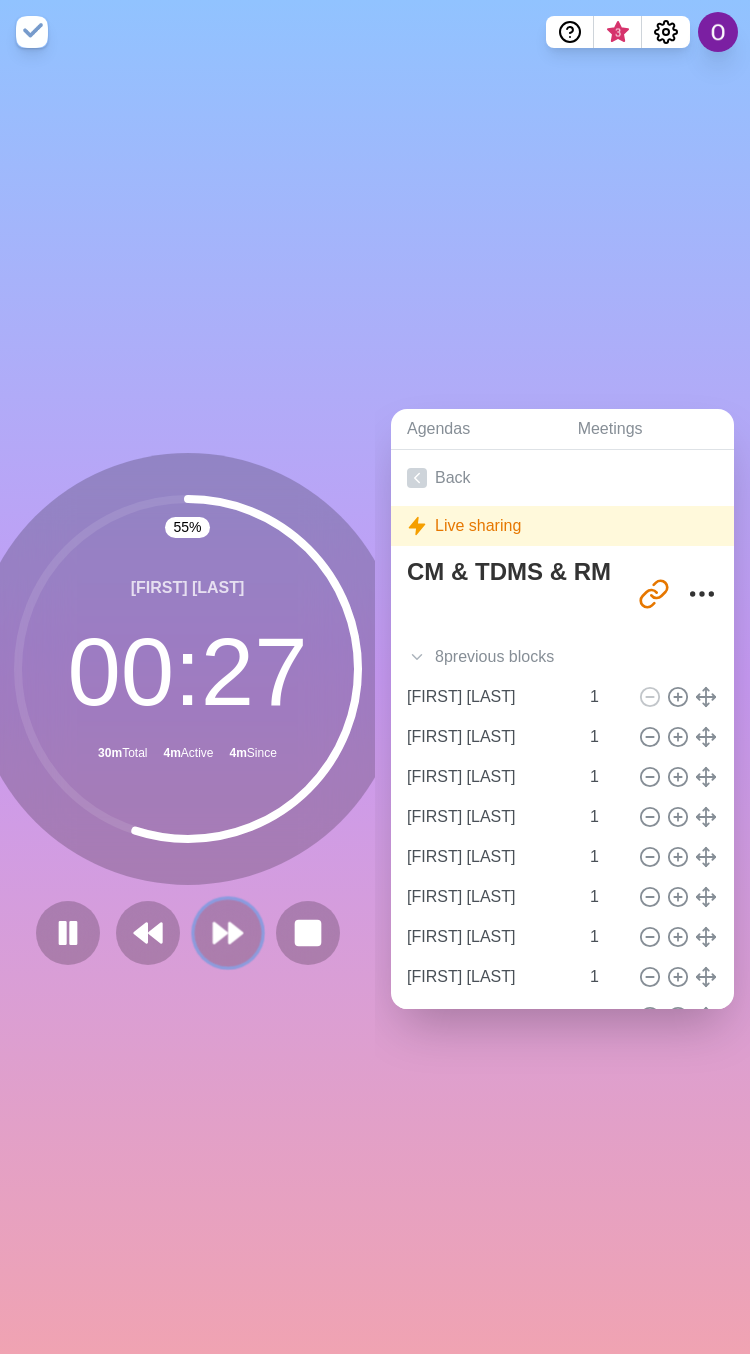click 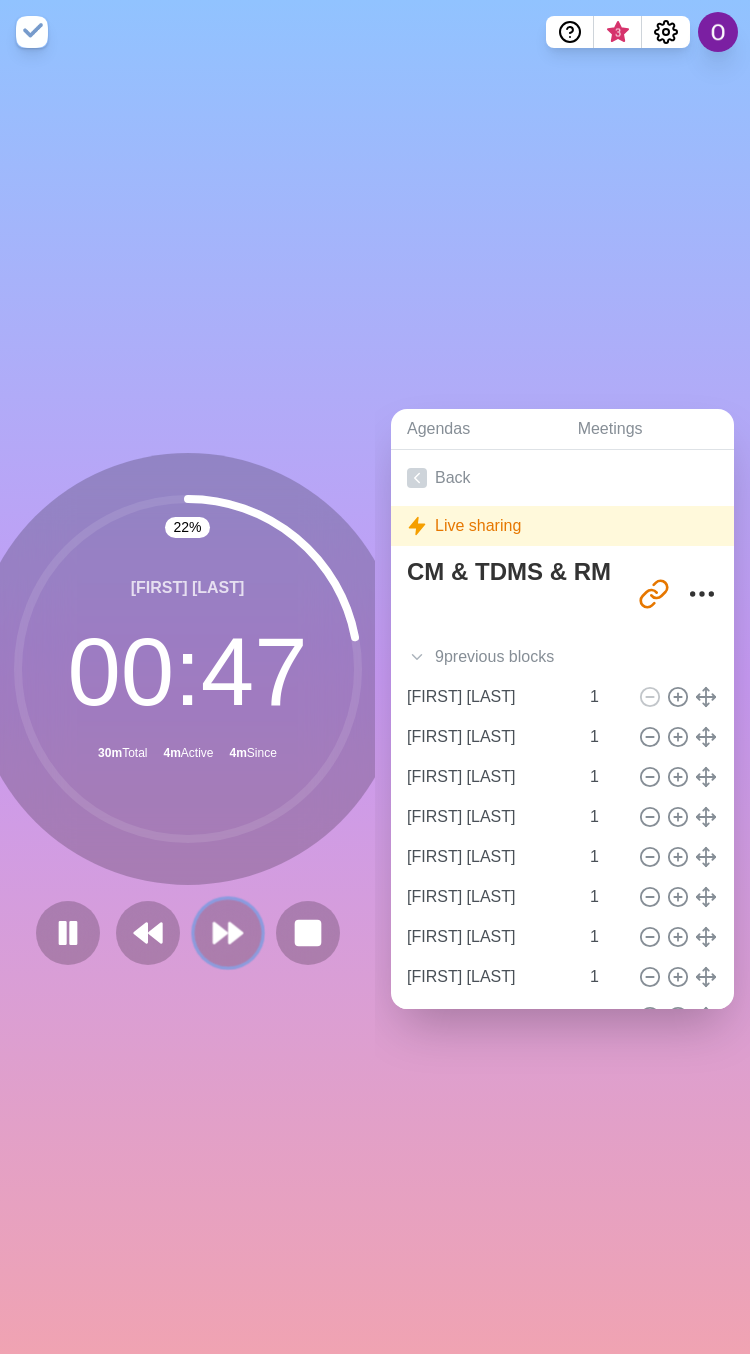 click 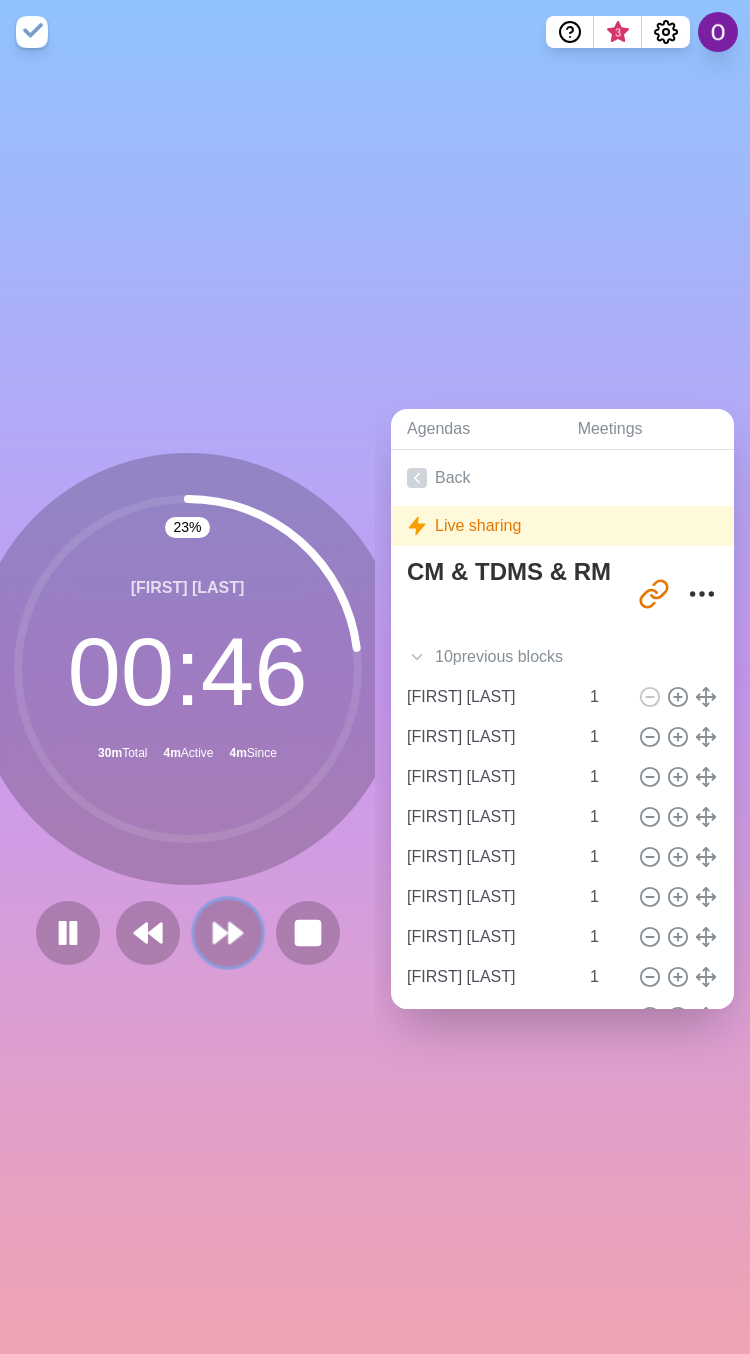 click 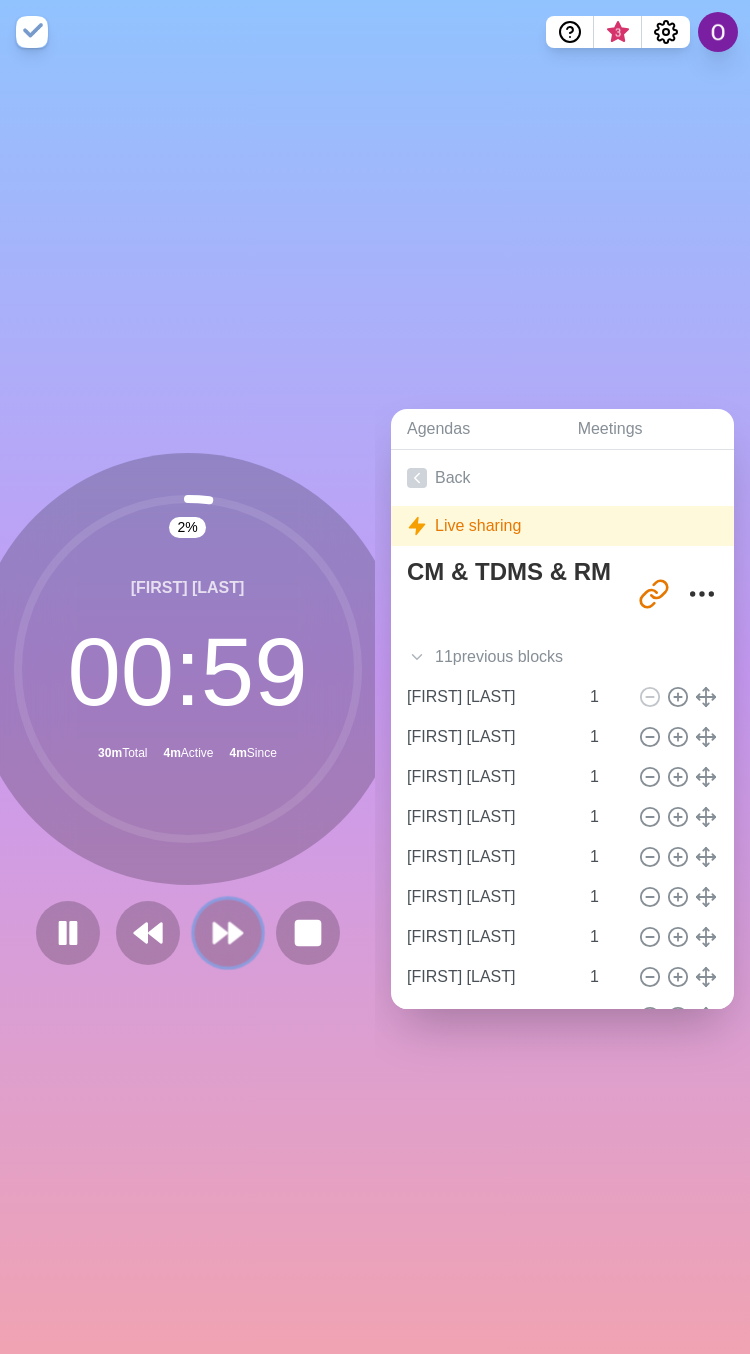 click 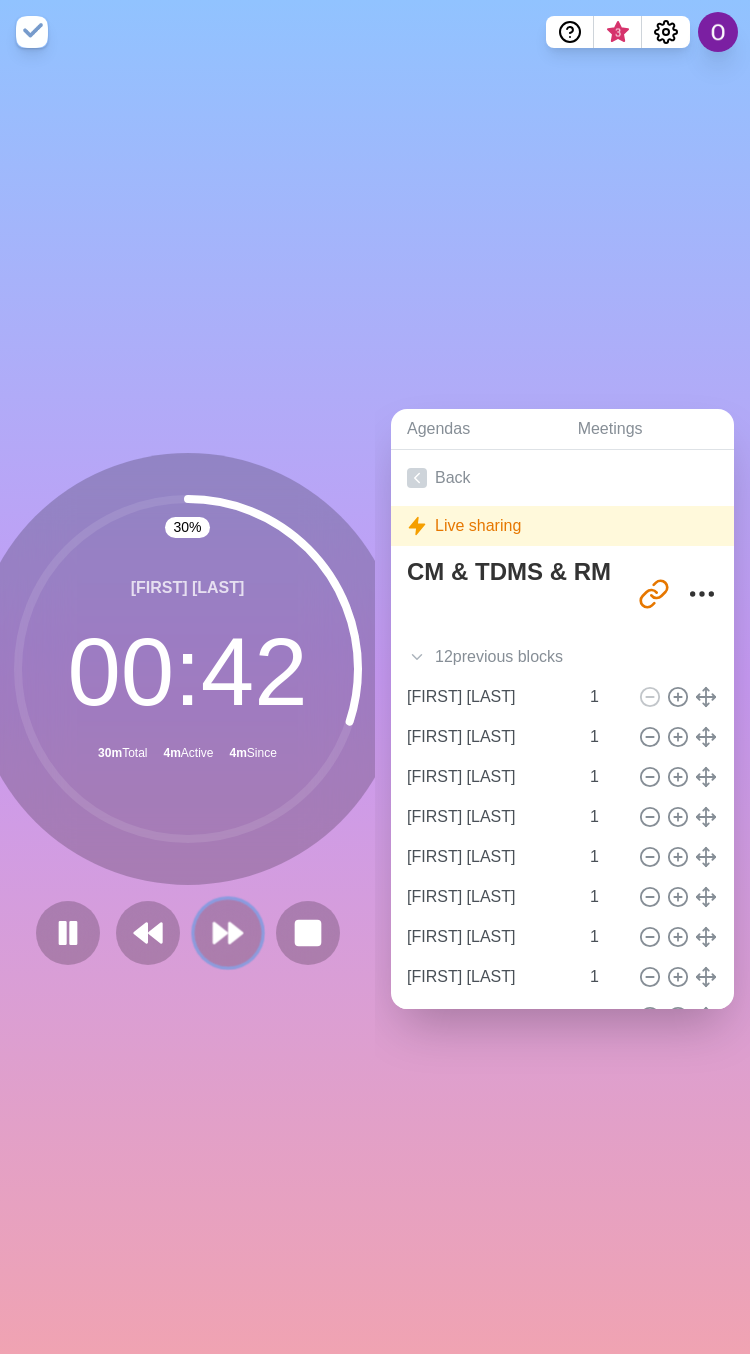 click 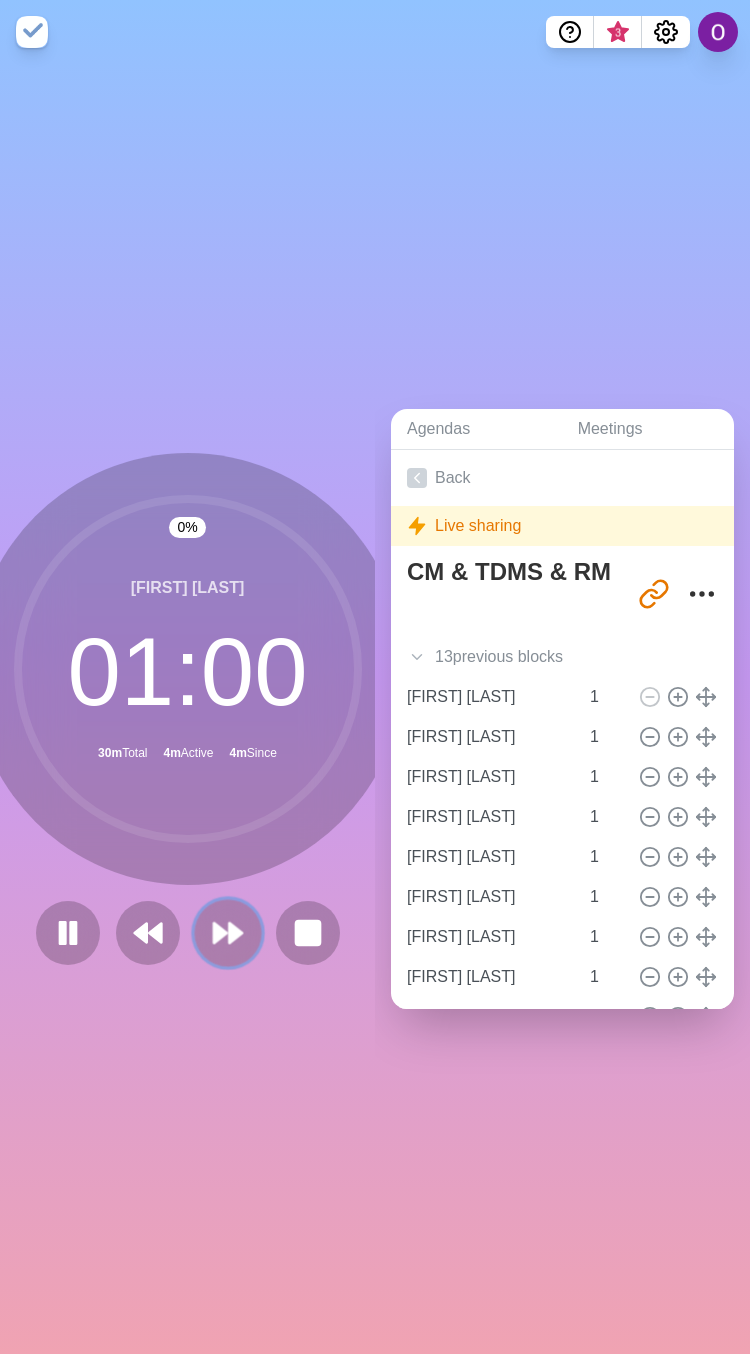 click 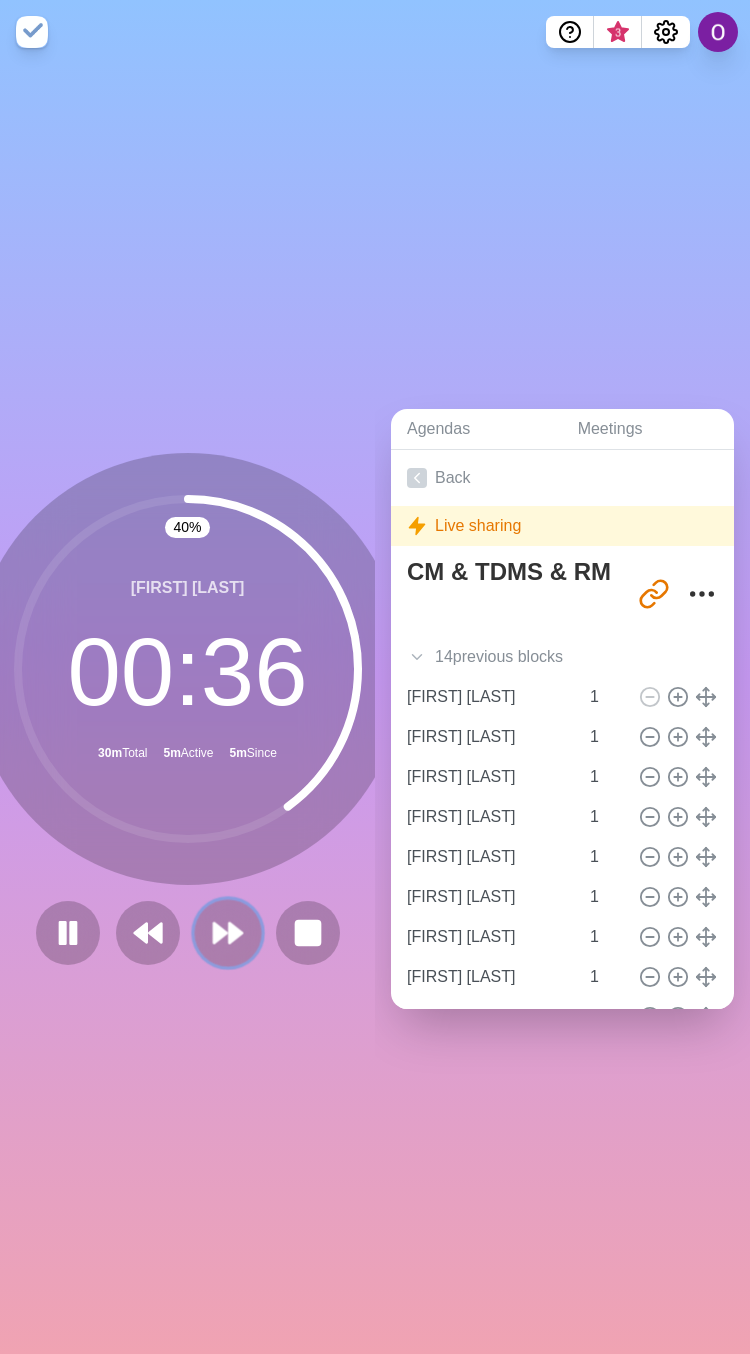 click 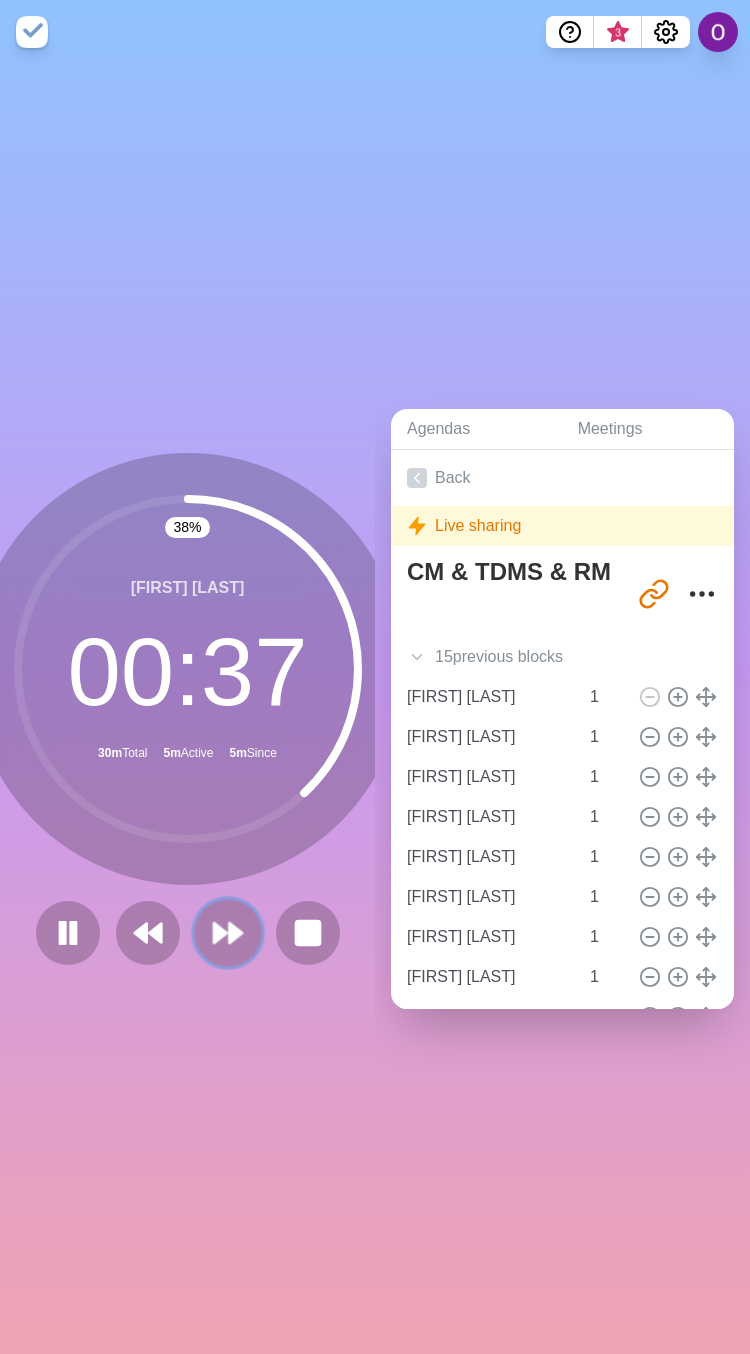 click 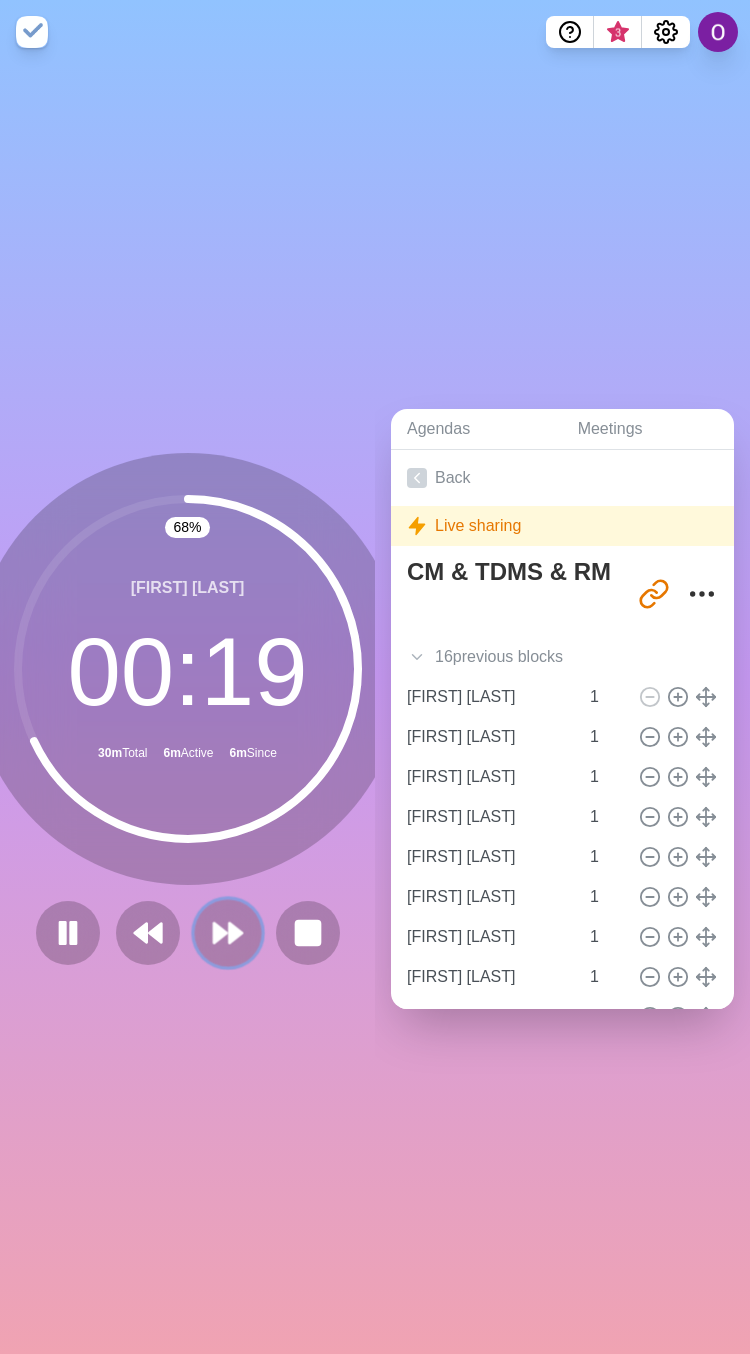 click 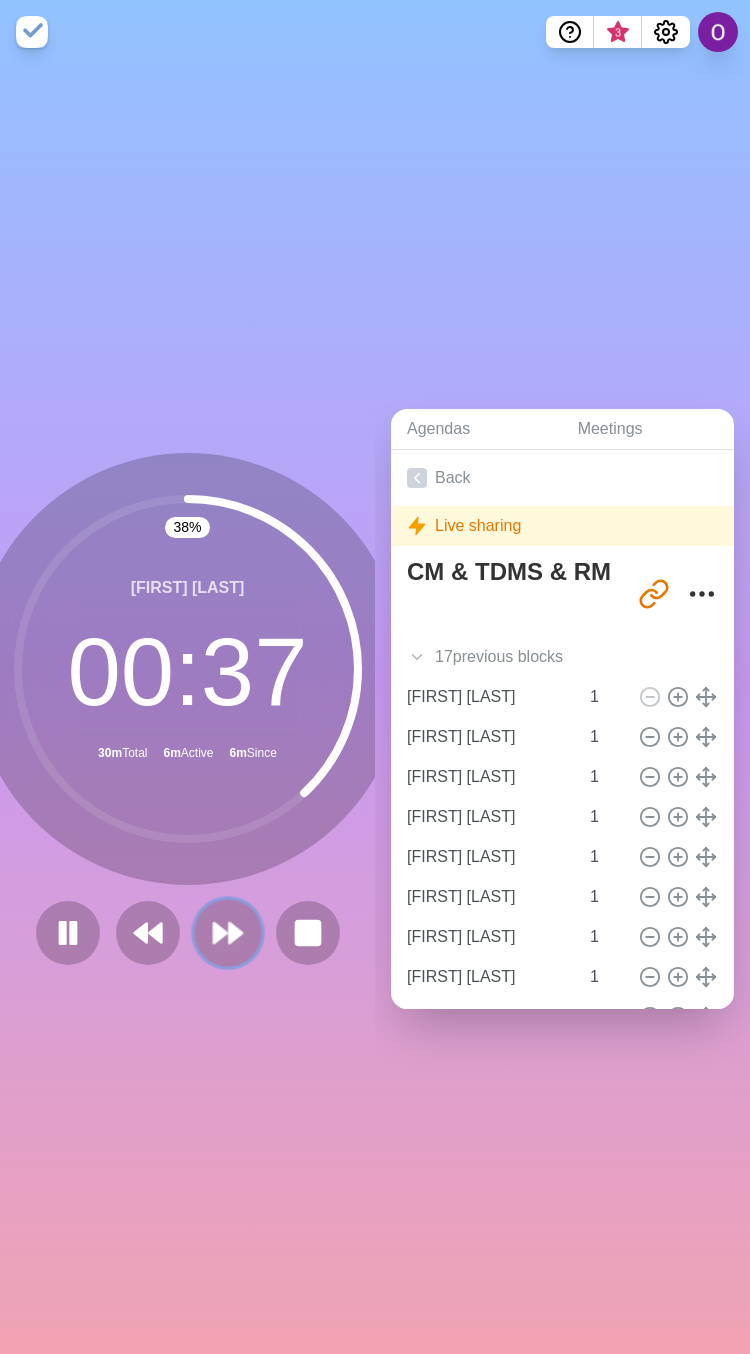 click 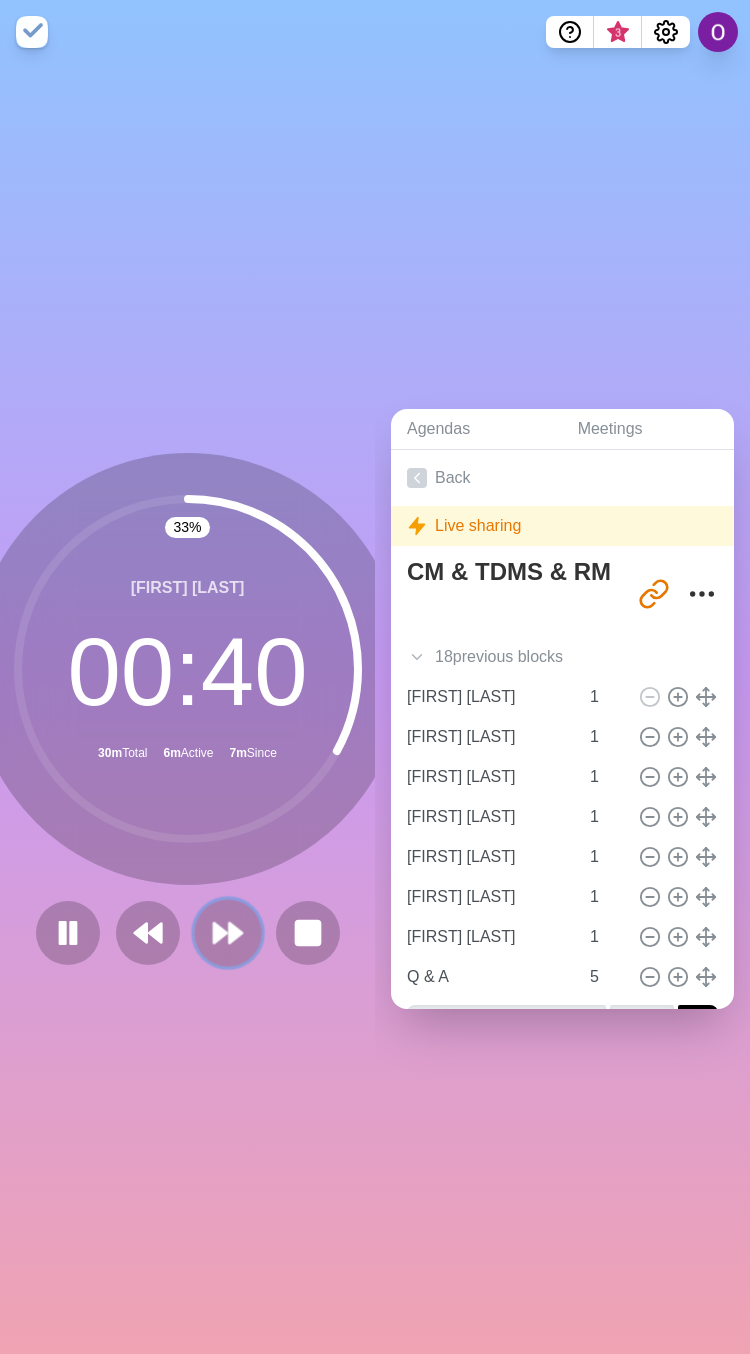 click 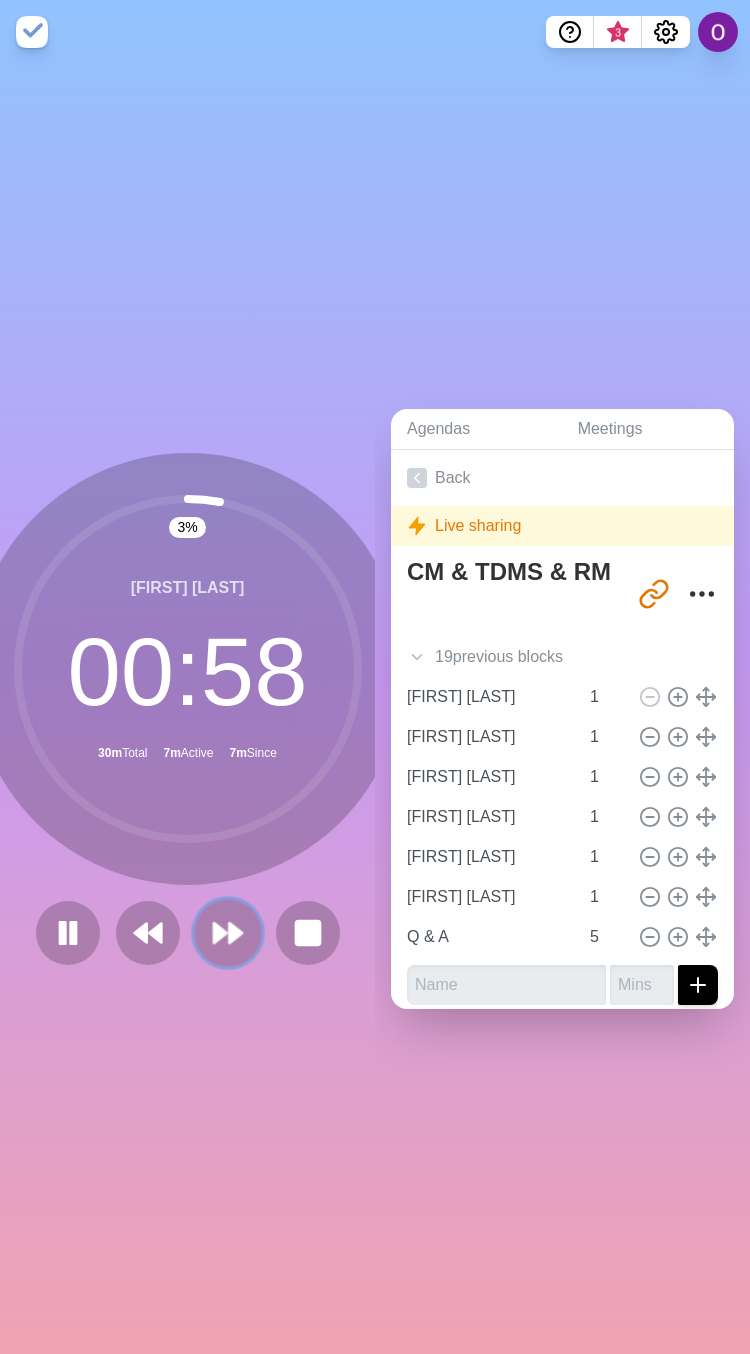 click 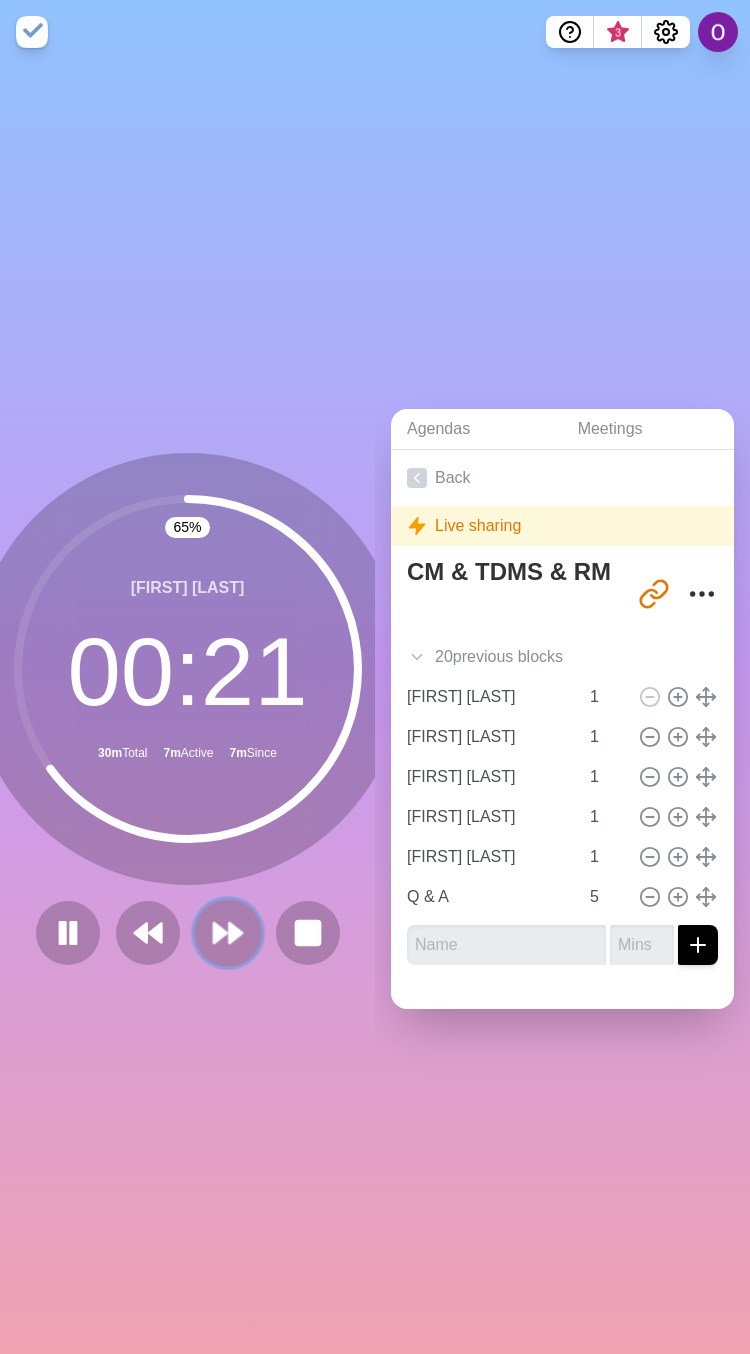 click 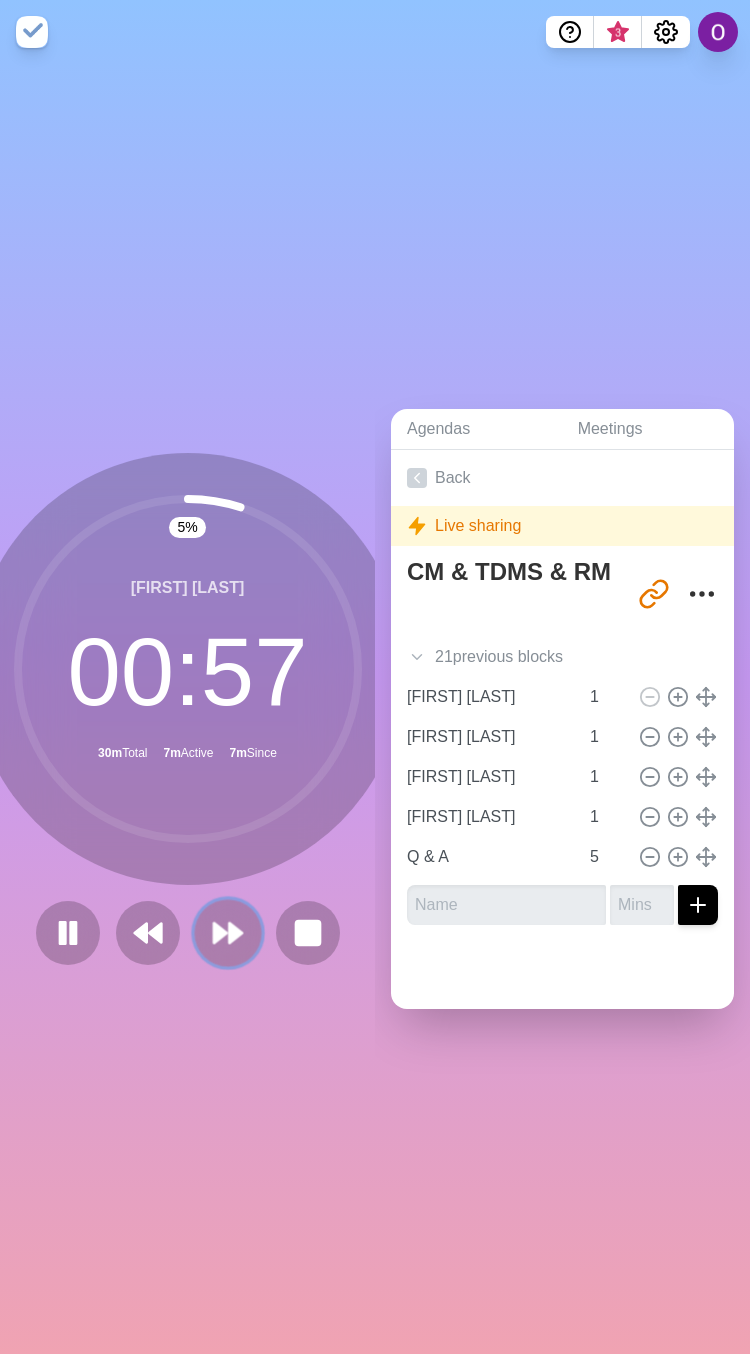click 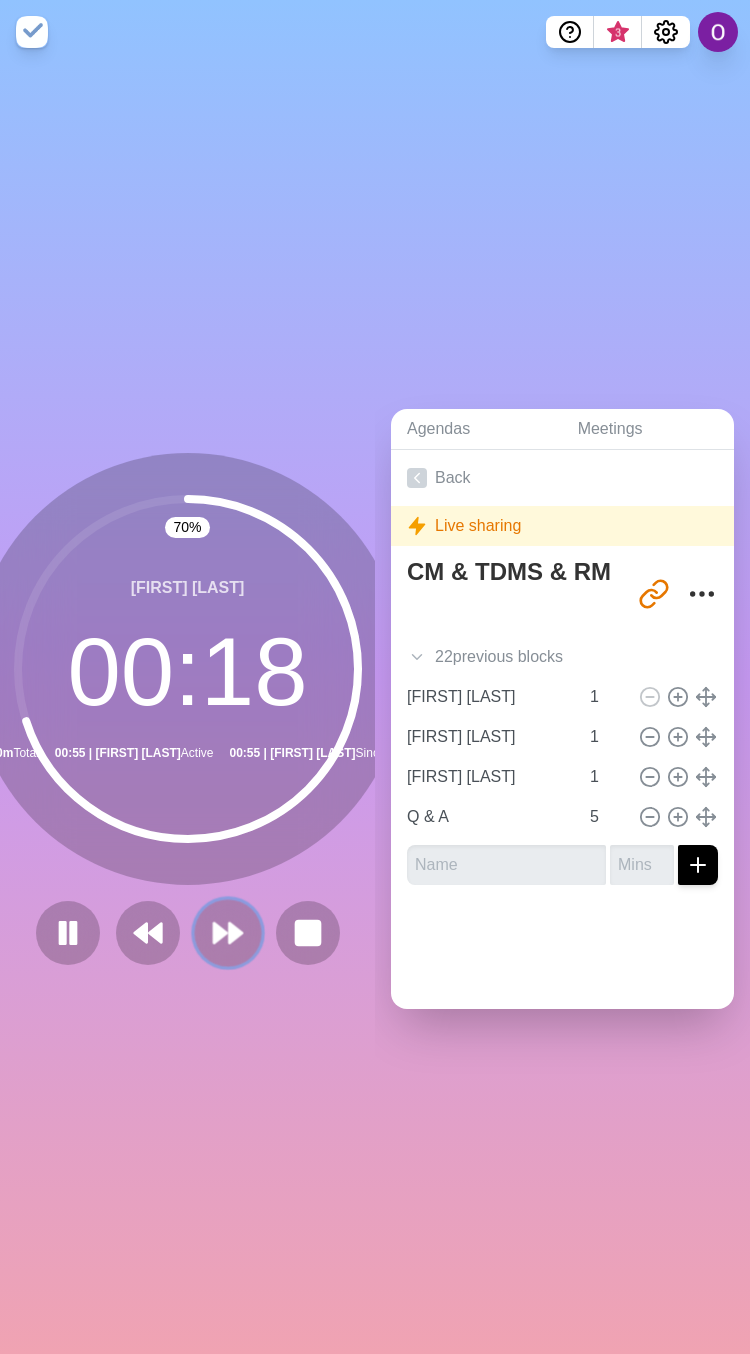 click at bounding box center [227, 932] 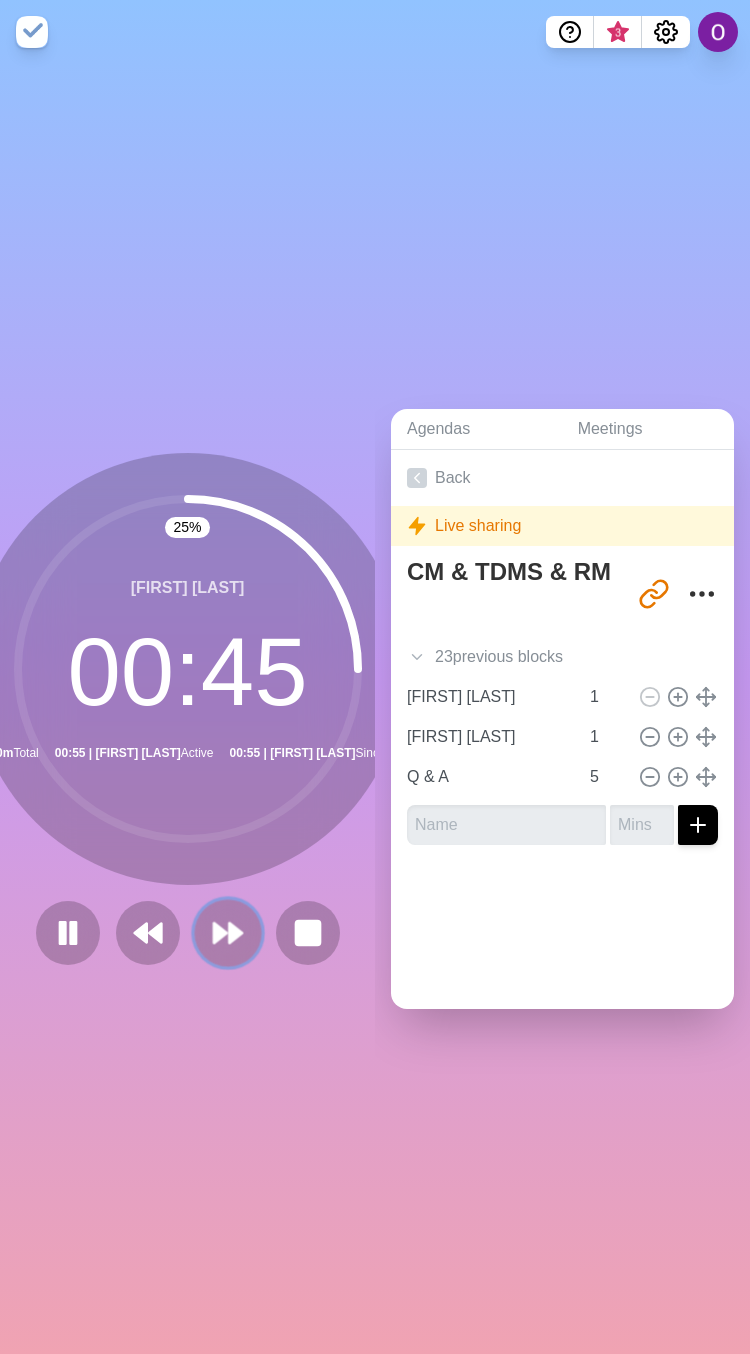 click 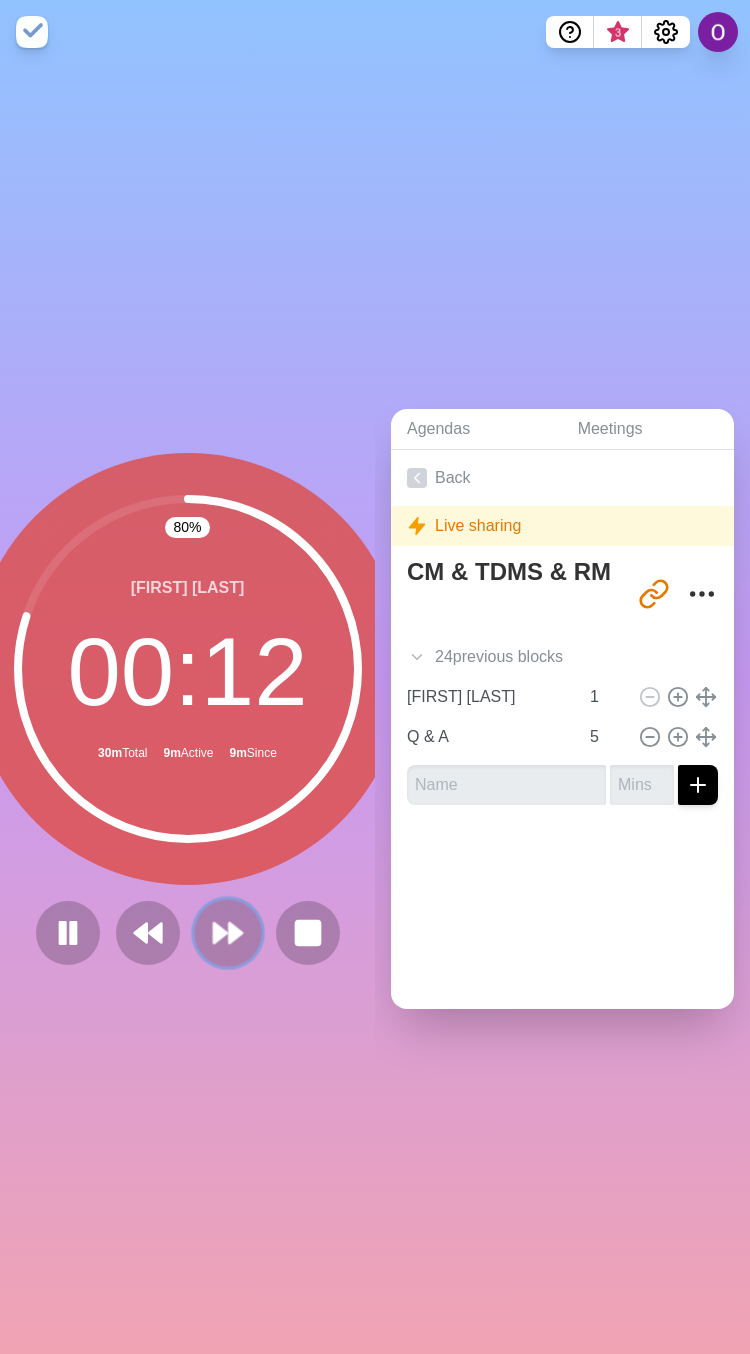 click 